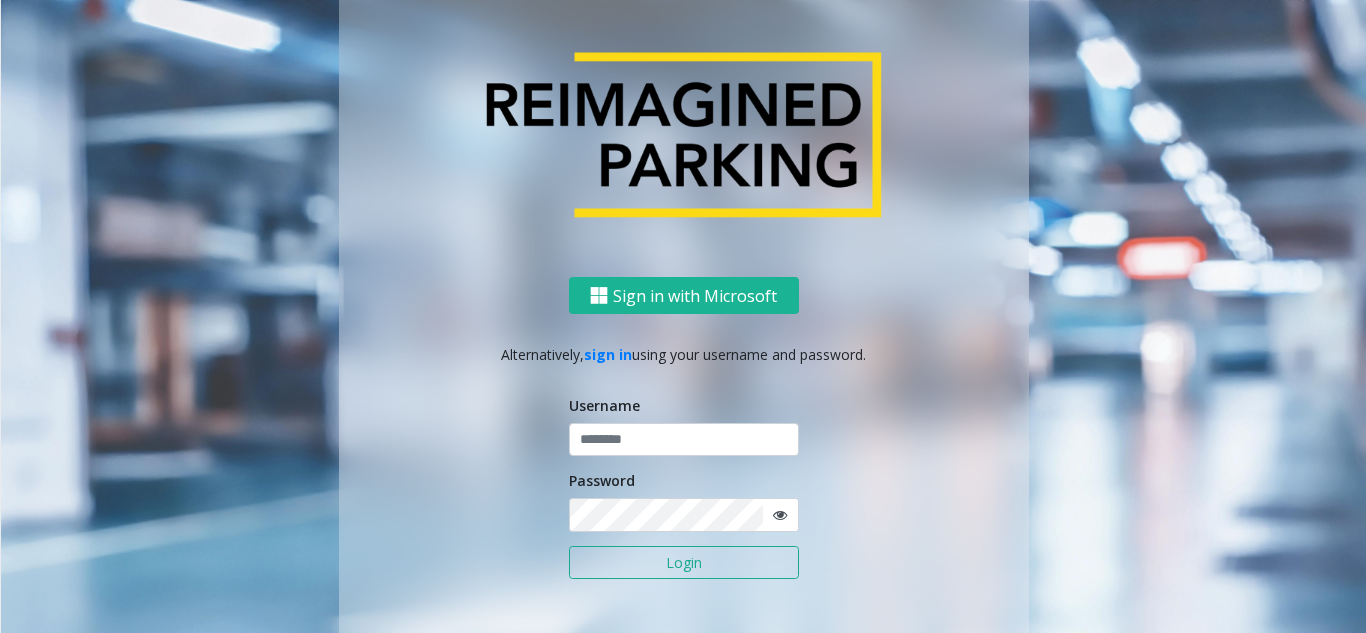 click 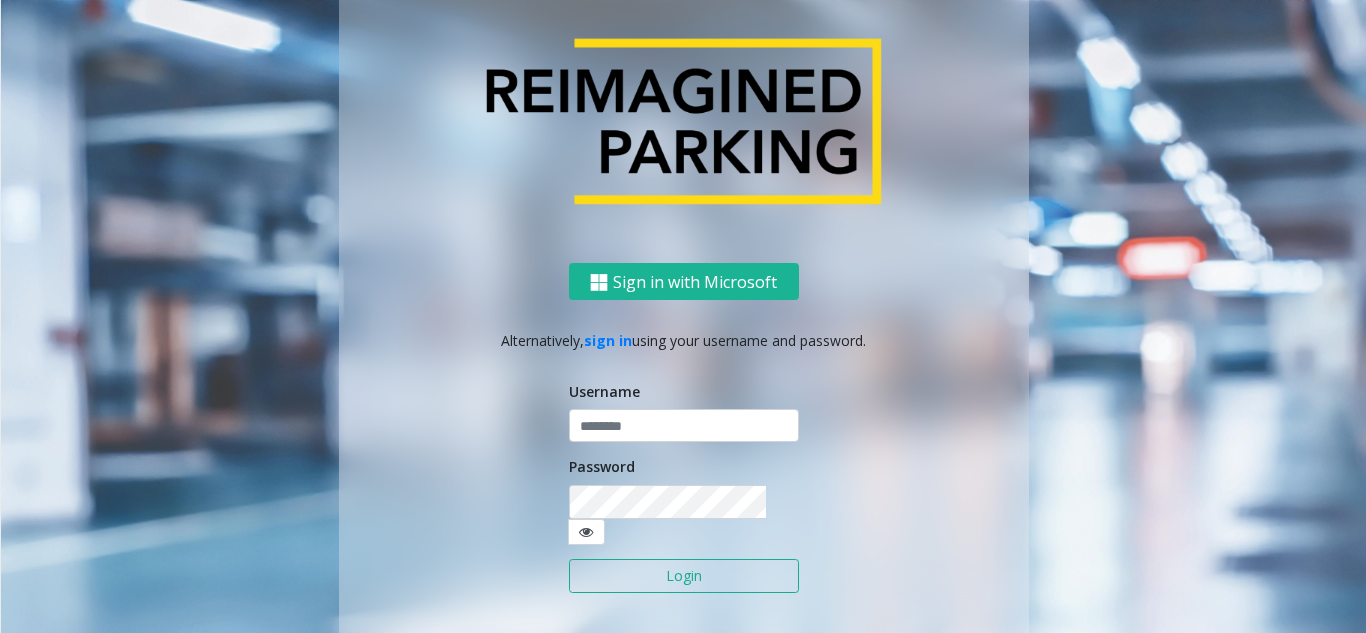 type on "**********" 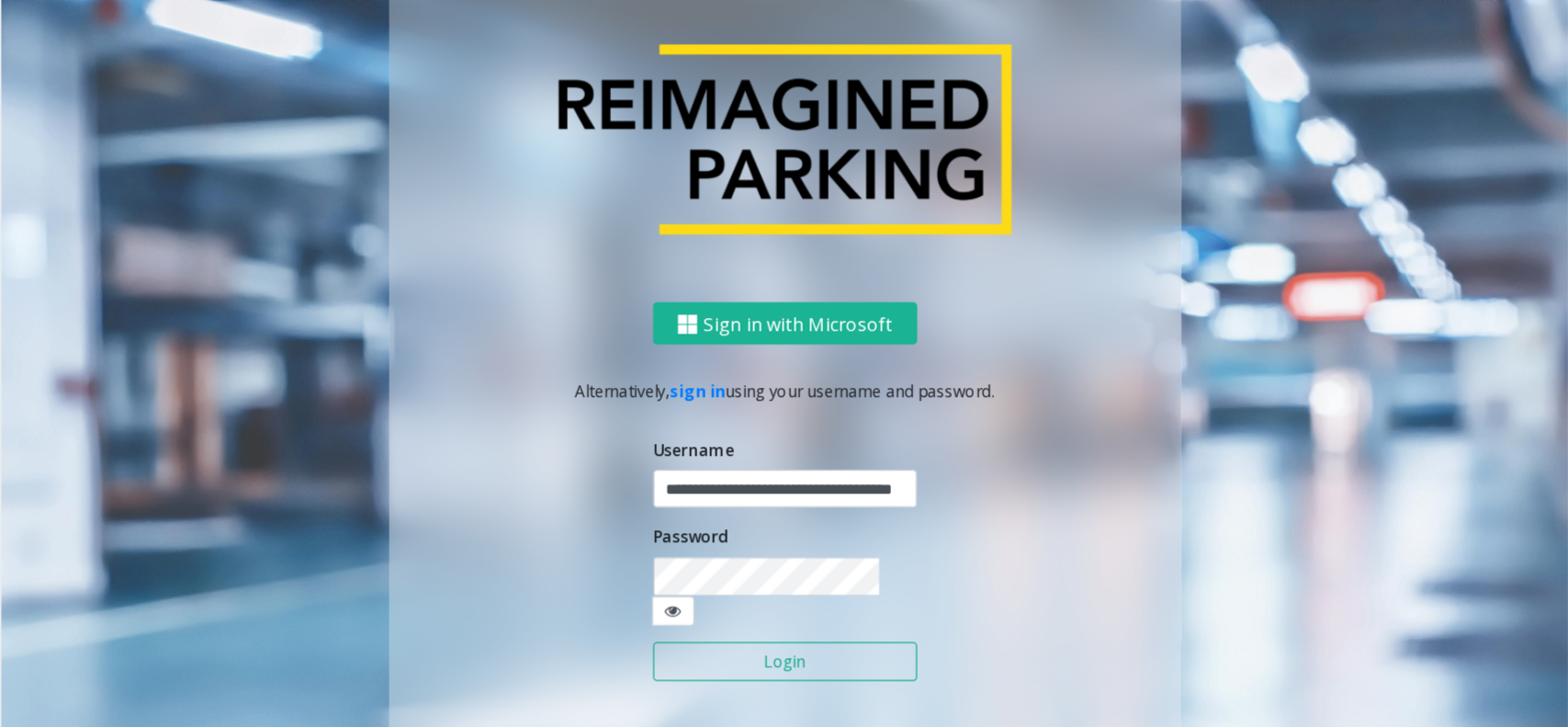 scroll, scrollTop: 0, scrollLeft: 0, axis: both 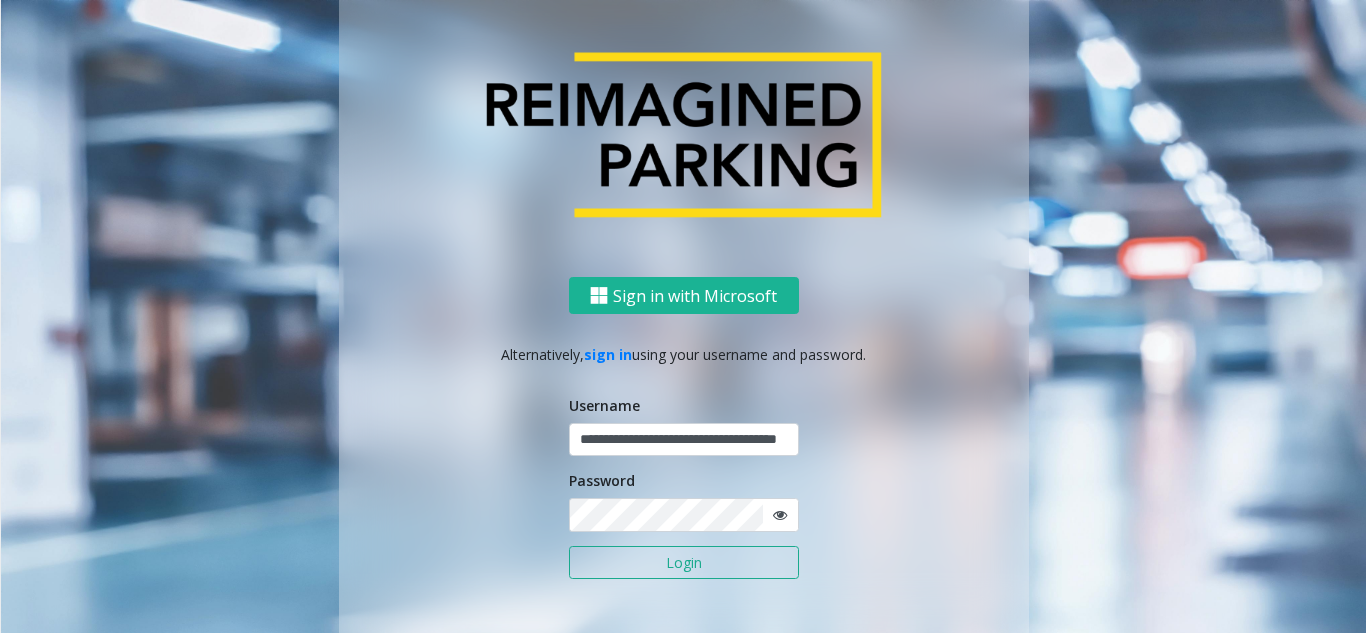 click on "Login" 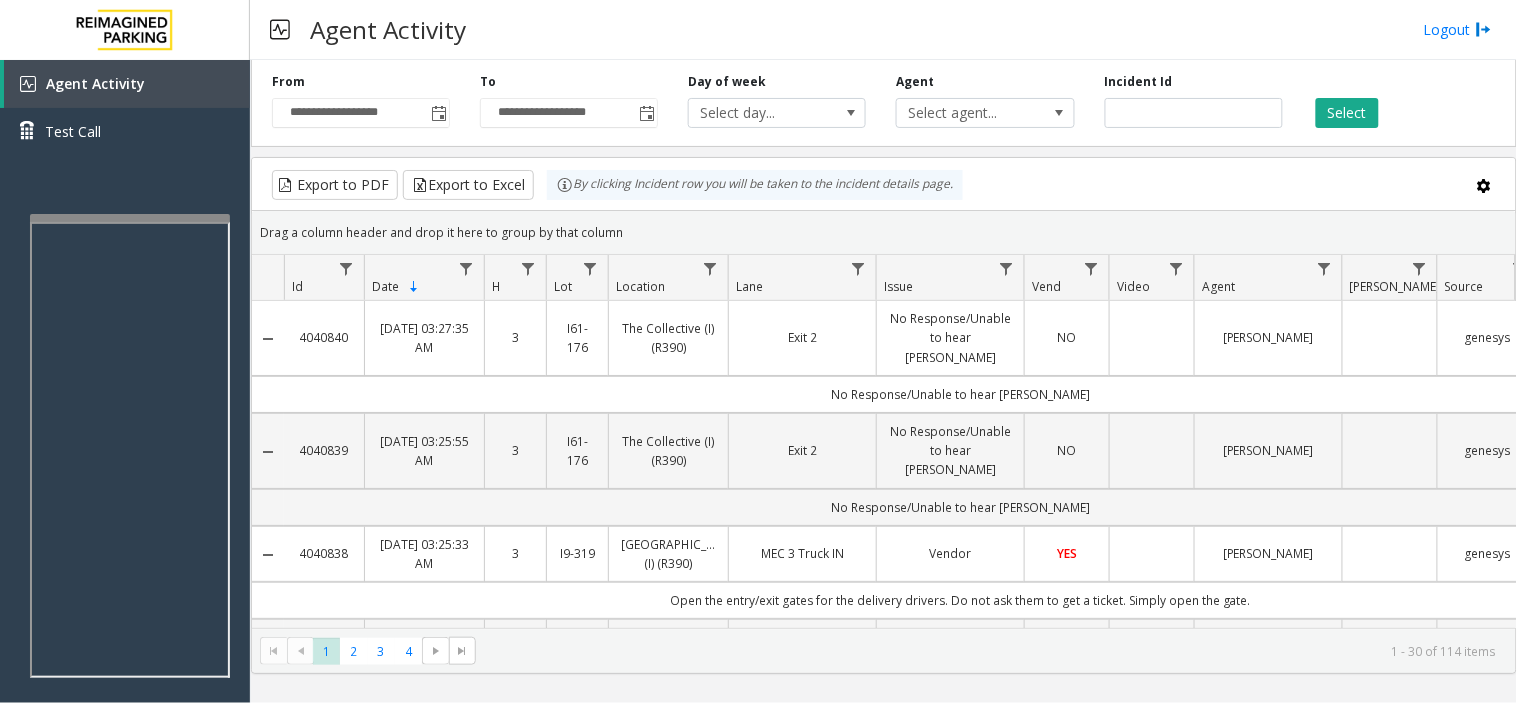 drag, startPoint x: 628, startPoint y: 232, endPoint x: 558, endPoint y: 195, distance: 79.17702 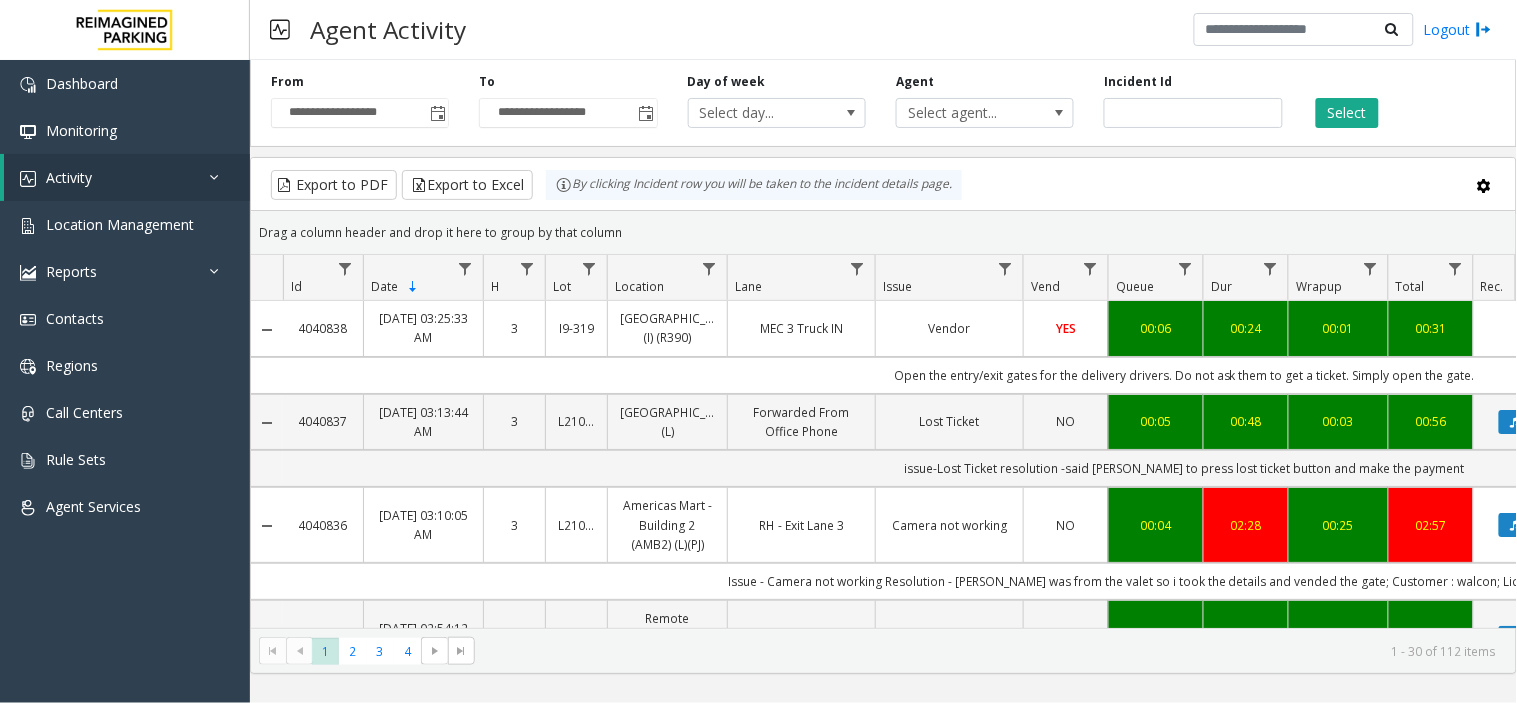 drag, startPoint x: 624, startPoint y: 231, endPoint x: 527, endPoint y: 190, distance: 105.30907 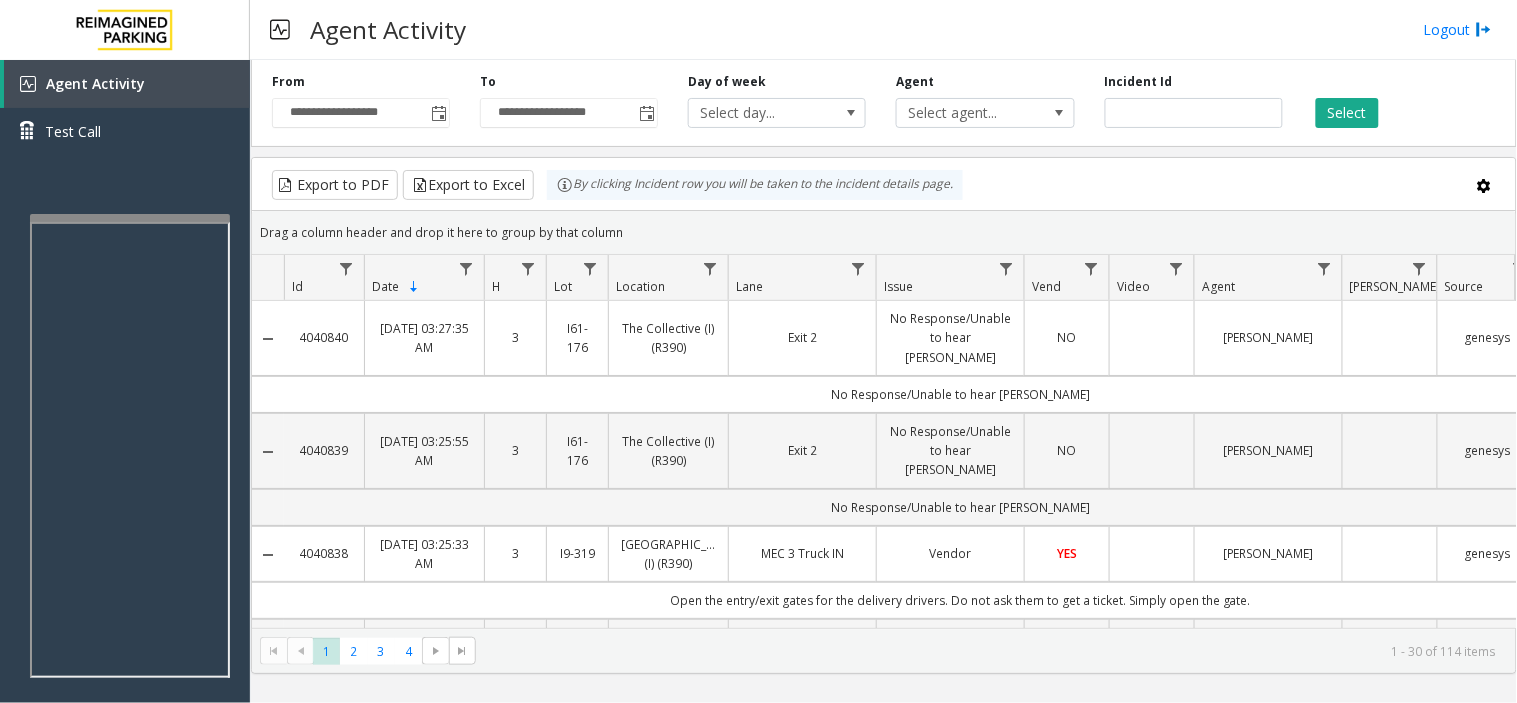click on "Drag a column header and drop it here to group by that column" 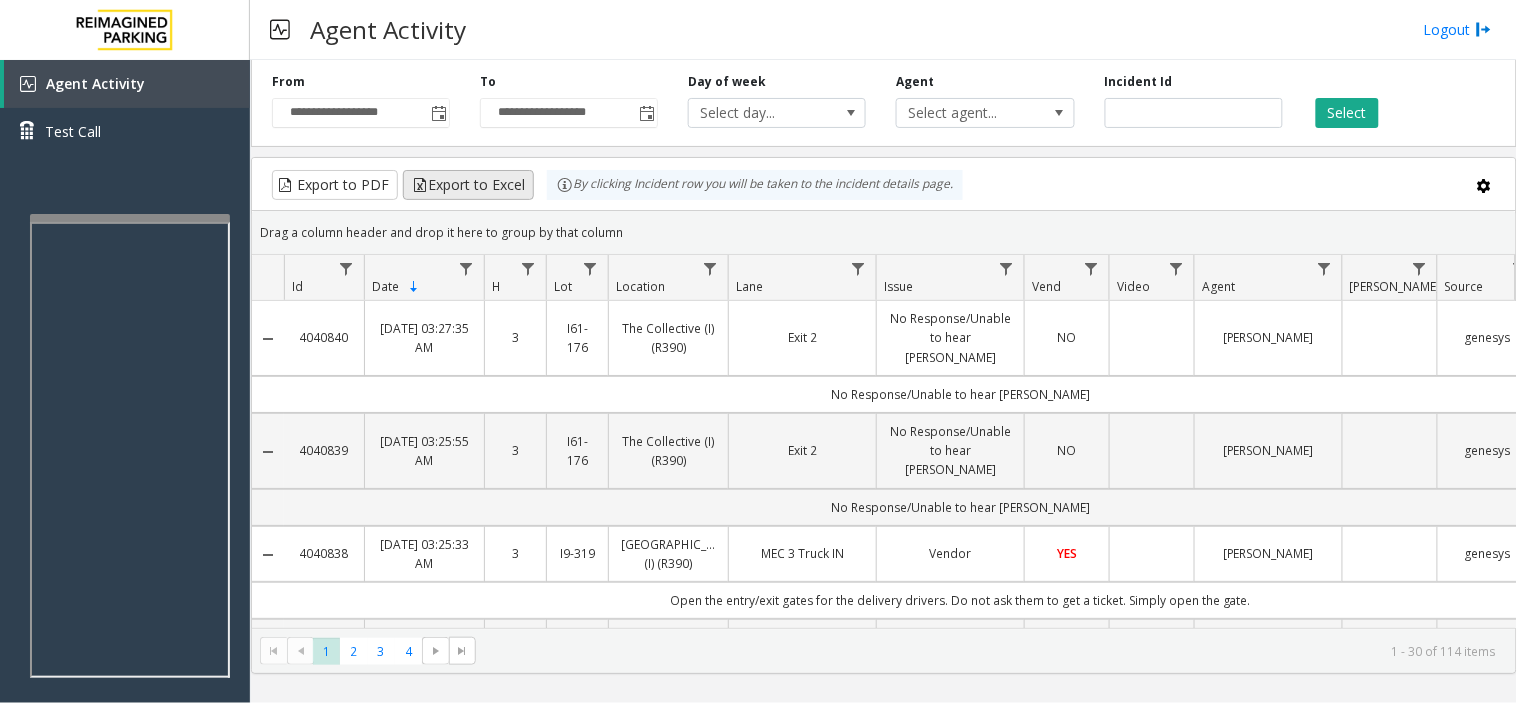 drag, startPoint x: 631, startPoint y: 231, endPoint x: 526, endPoint y: 196, distance: 110.67972 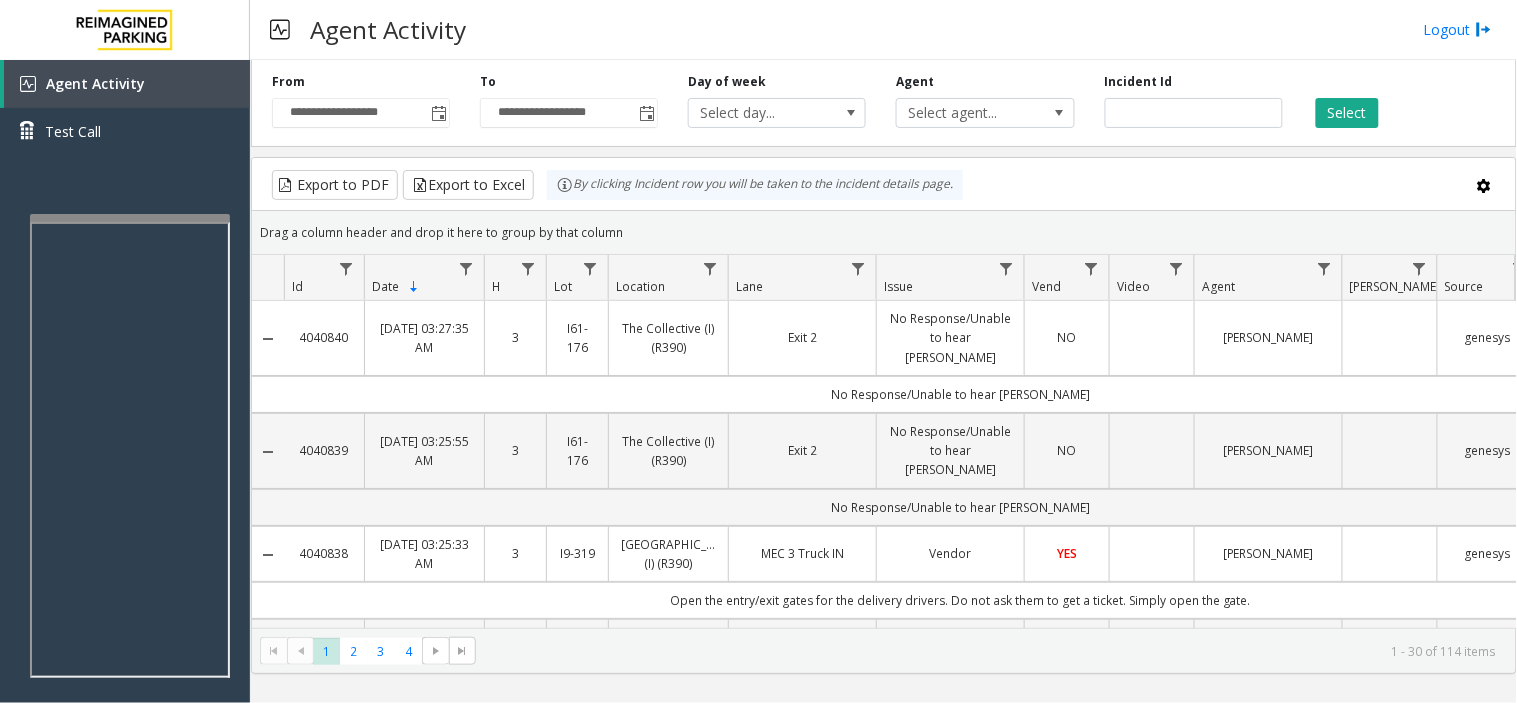 click on "Drag a column header and drop it here to group by that column" 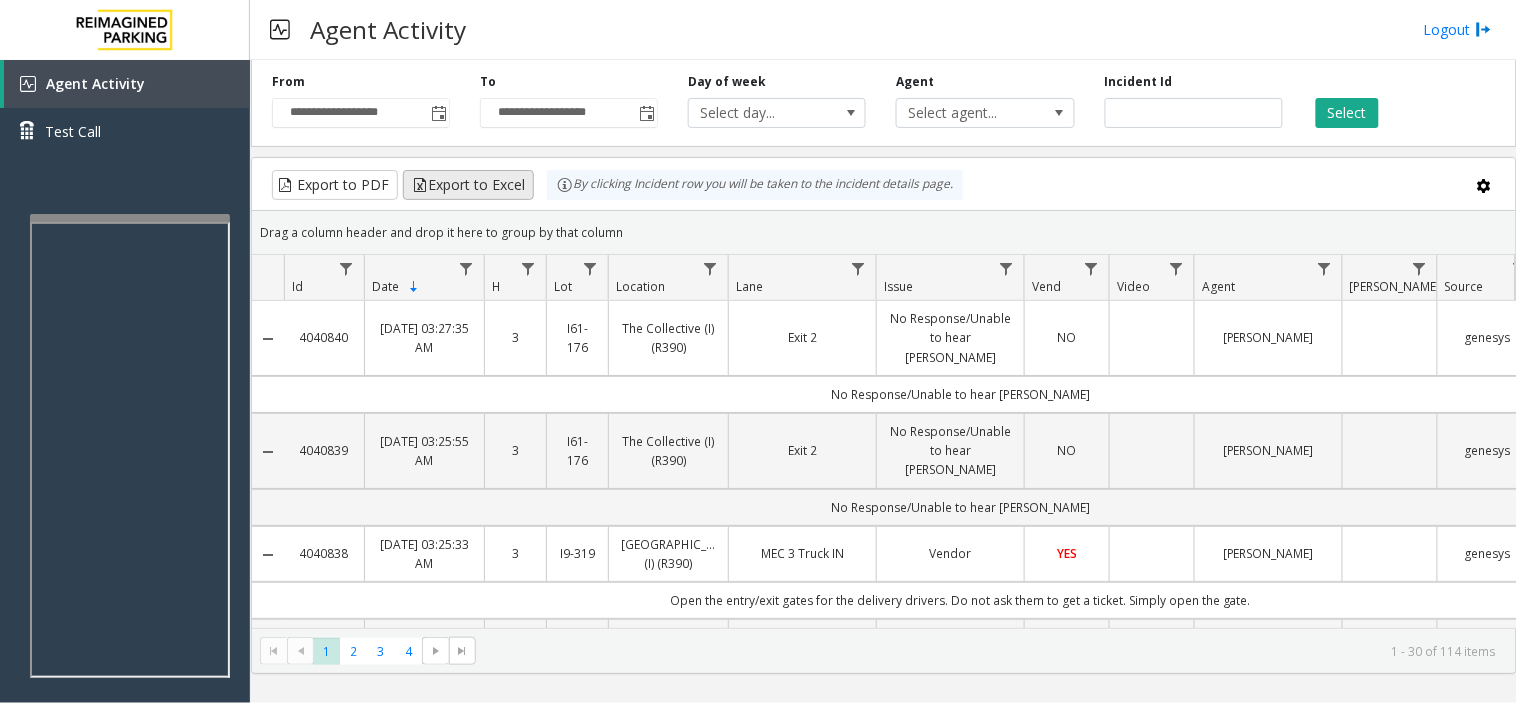 drag, startPoint x: 630, startPoint y: 227, endPoint x: 528, endPoint y: 193, distance: 107.51744 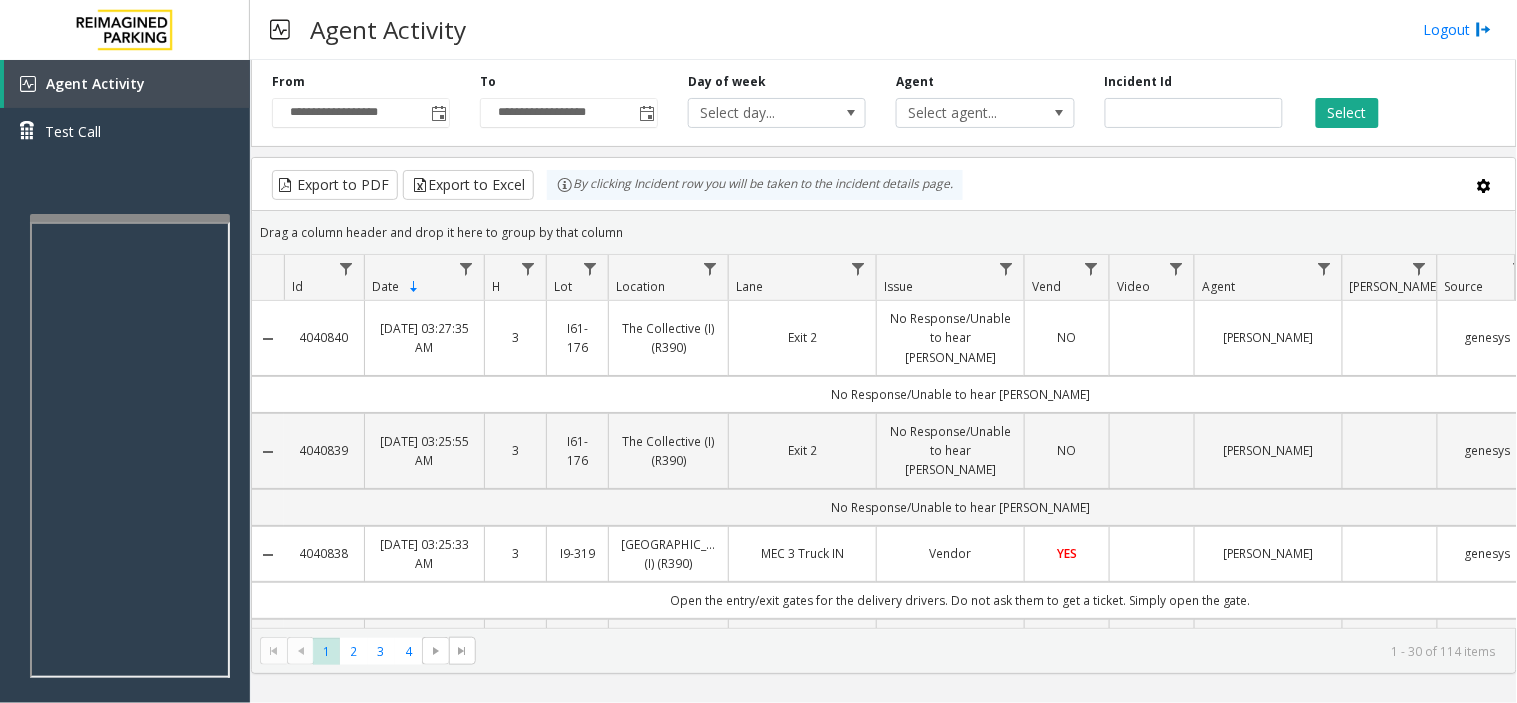 click on "Drag a column header and drop it here to group by that column" 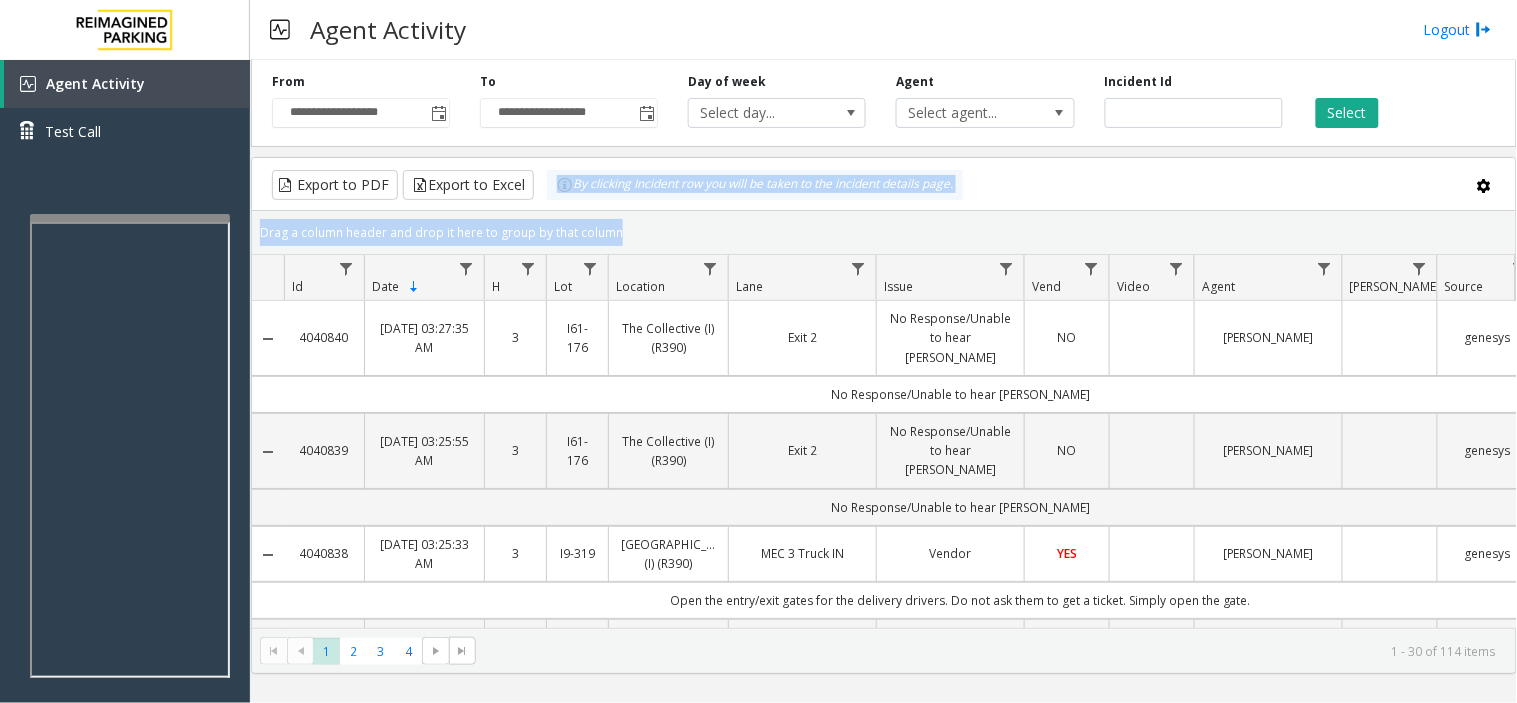 drag, startPoint x: 642, startPoint y: 228, endPoint x: 555, endPoint y: 204, distance: 90.24966 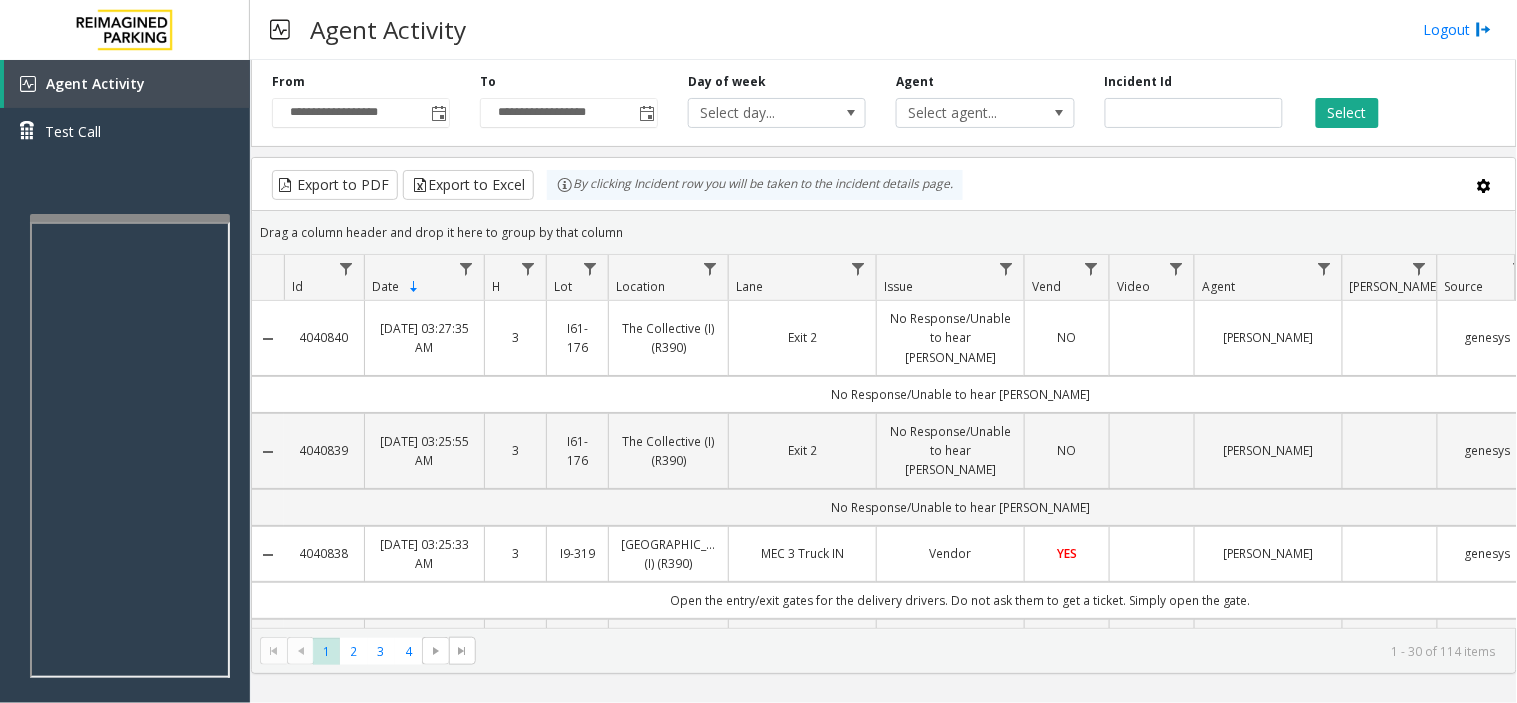 drag, startPoint x: 628, startPoint y: 232, endPoint x: 517, endPoint y: 203, distance: 114.72576 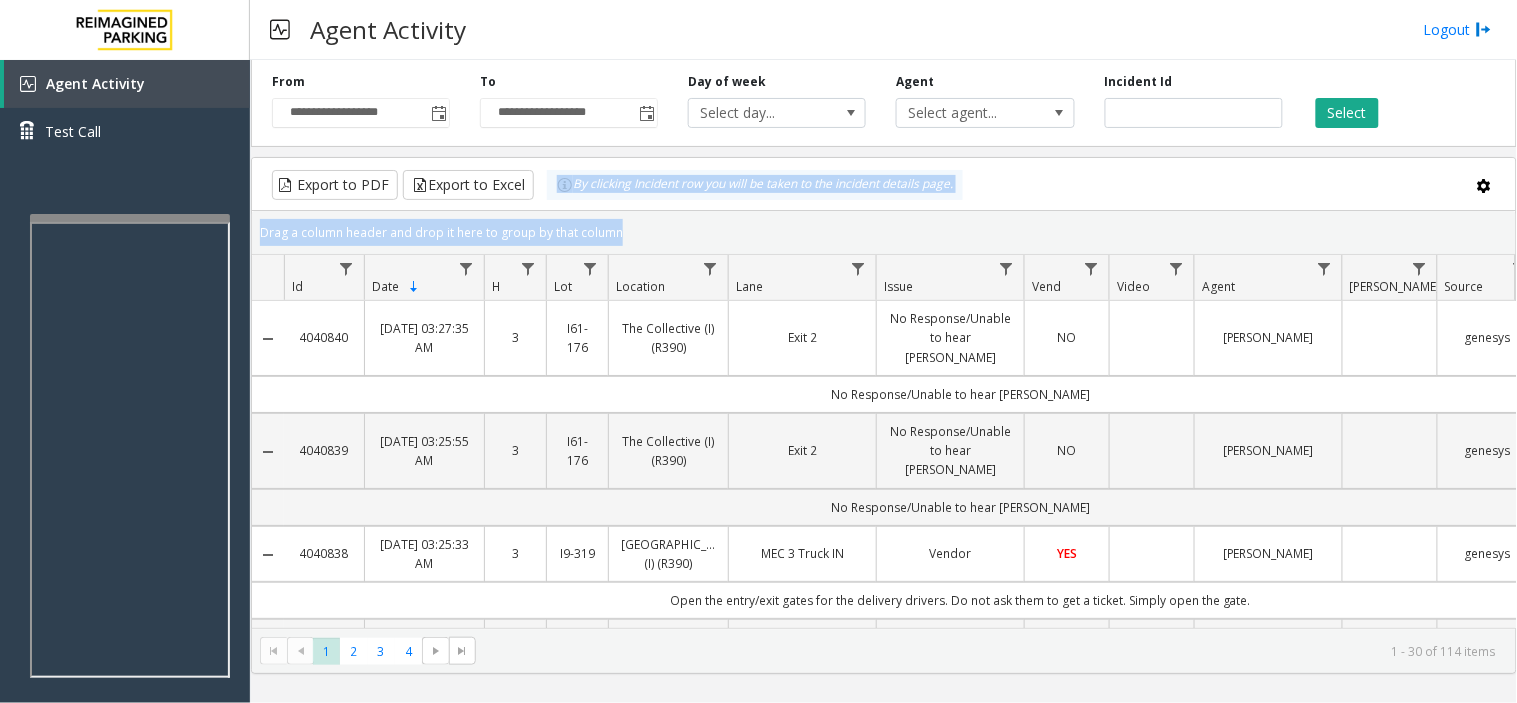 drag, startPoint x: 615, startPoint y: 224, endPoint x: 550, endPoint y: 203, distance: 68.30813 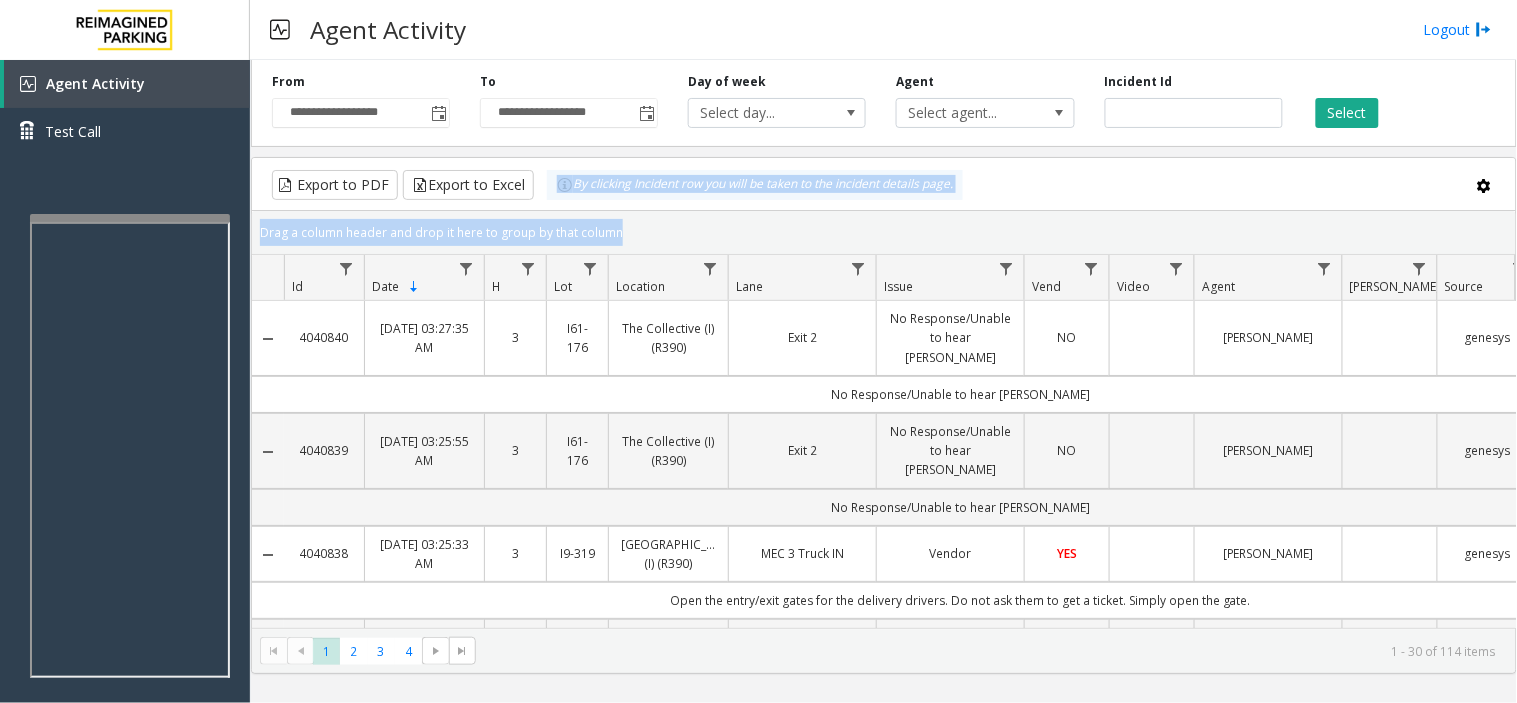 drag, startPoint x: 625, startPoint y: 228, endPoint x: 550, endPoint y: 205, distance: 78.44743 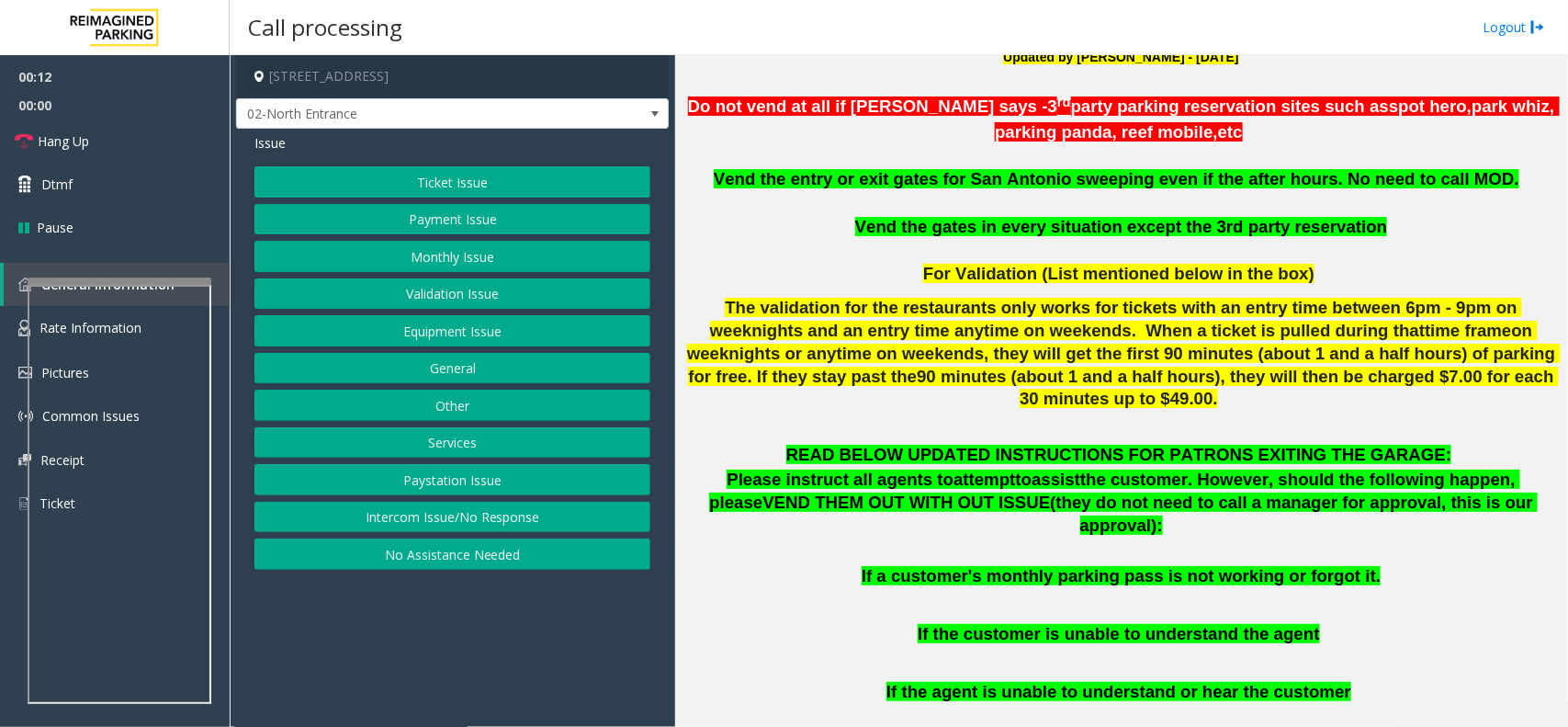 scroll, scrollTop: 230, scrollLeft: 0, axis: vertical 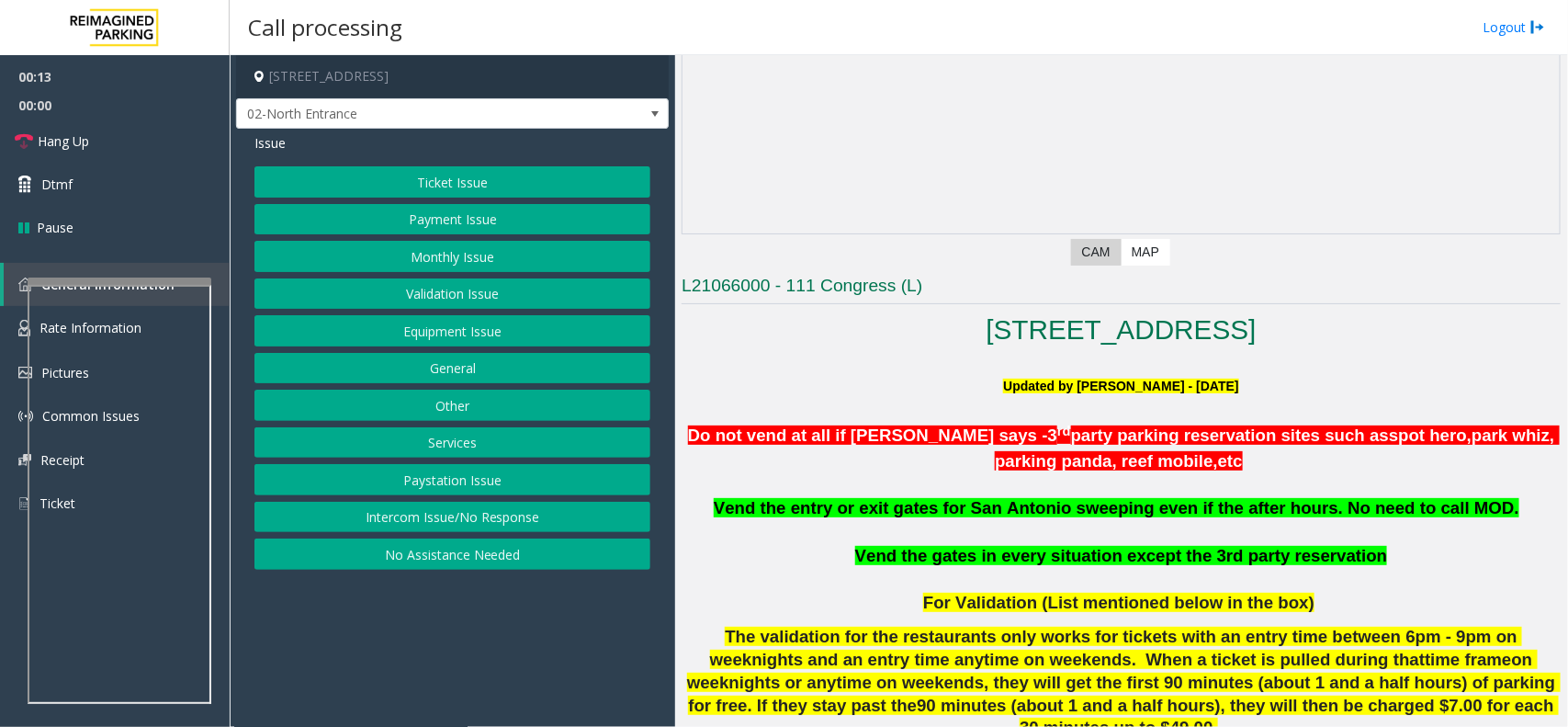 drag, startPoint x: 556, startPoint y: 525, endPoint x: 498, endPoint y: 328, distance: 205.3607 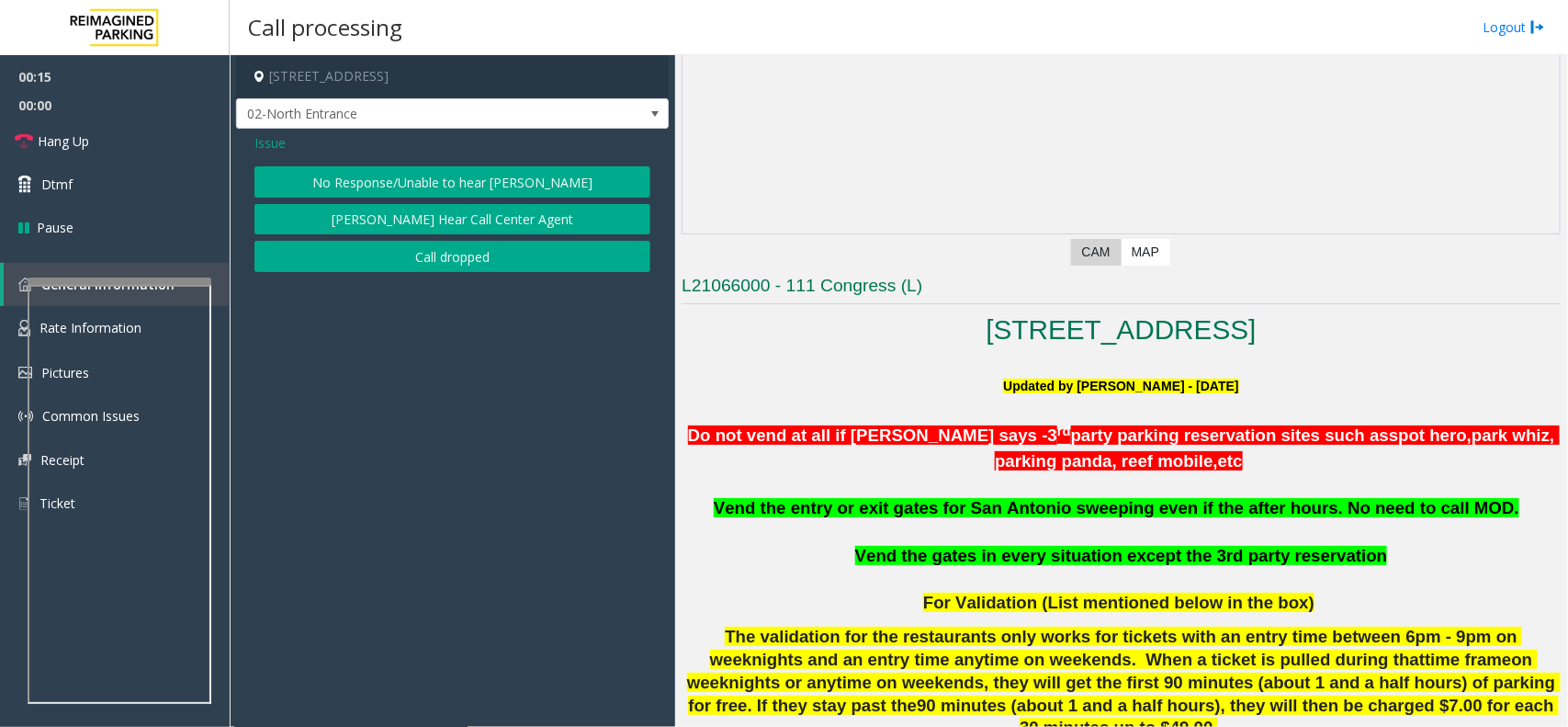 click on "Issue  No Response/Unable to hear [PERSON_NAME] Cannot Hear Call Center Agent   Call dropped" 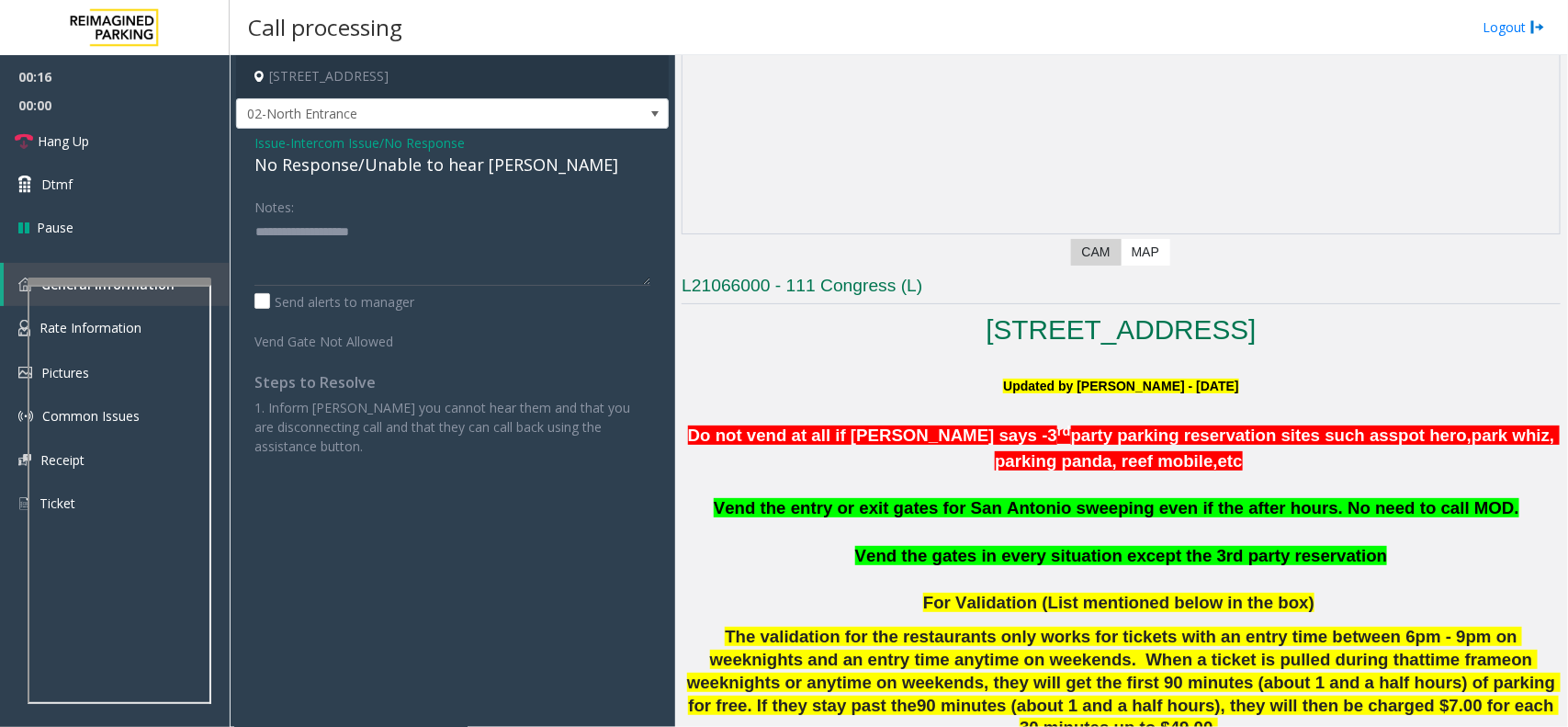 click on "No Response/Unable to hear [PERSON_NAME]" 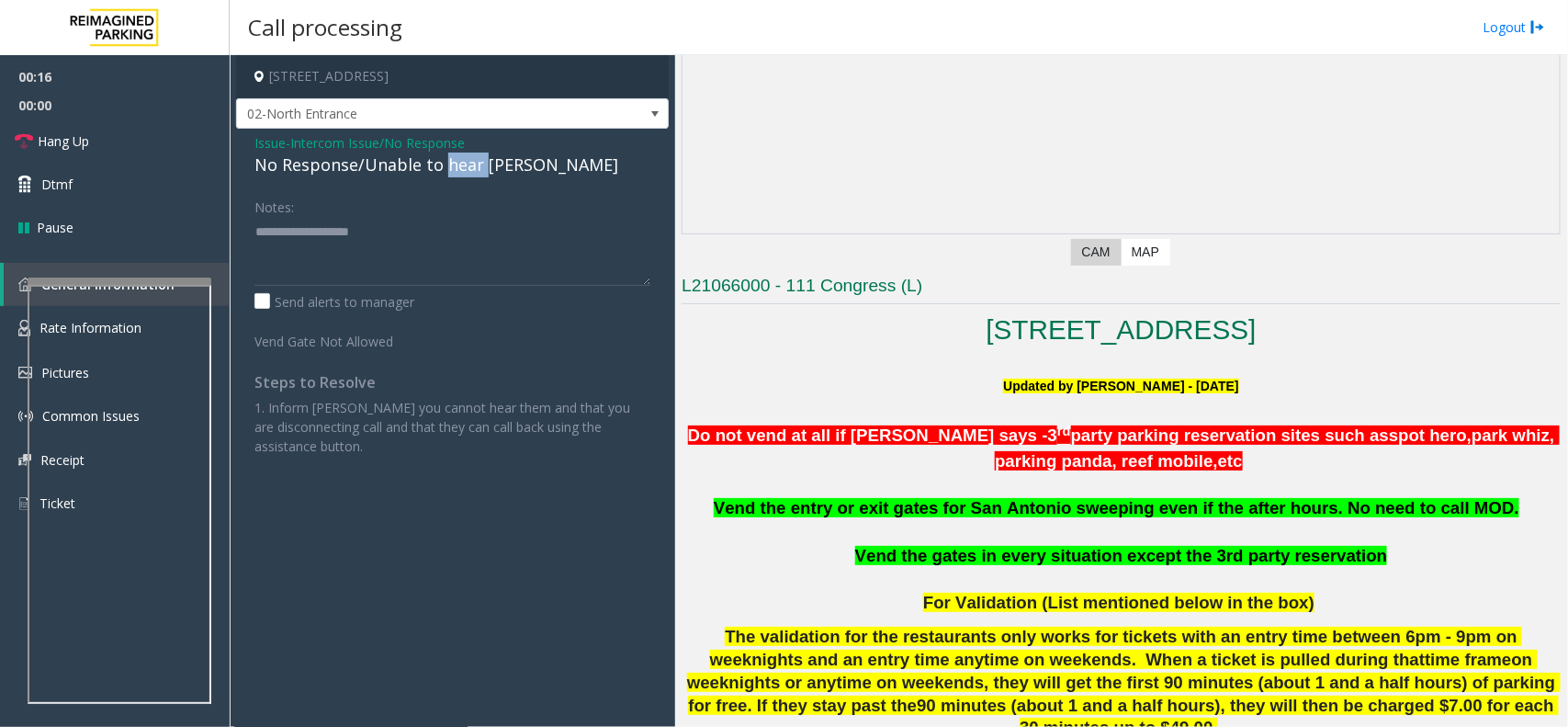 click on "No Response/Unable to hear [PERSON_NAME]" 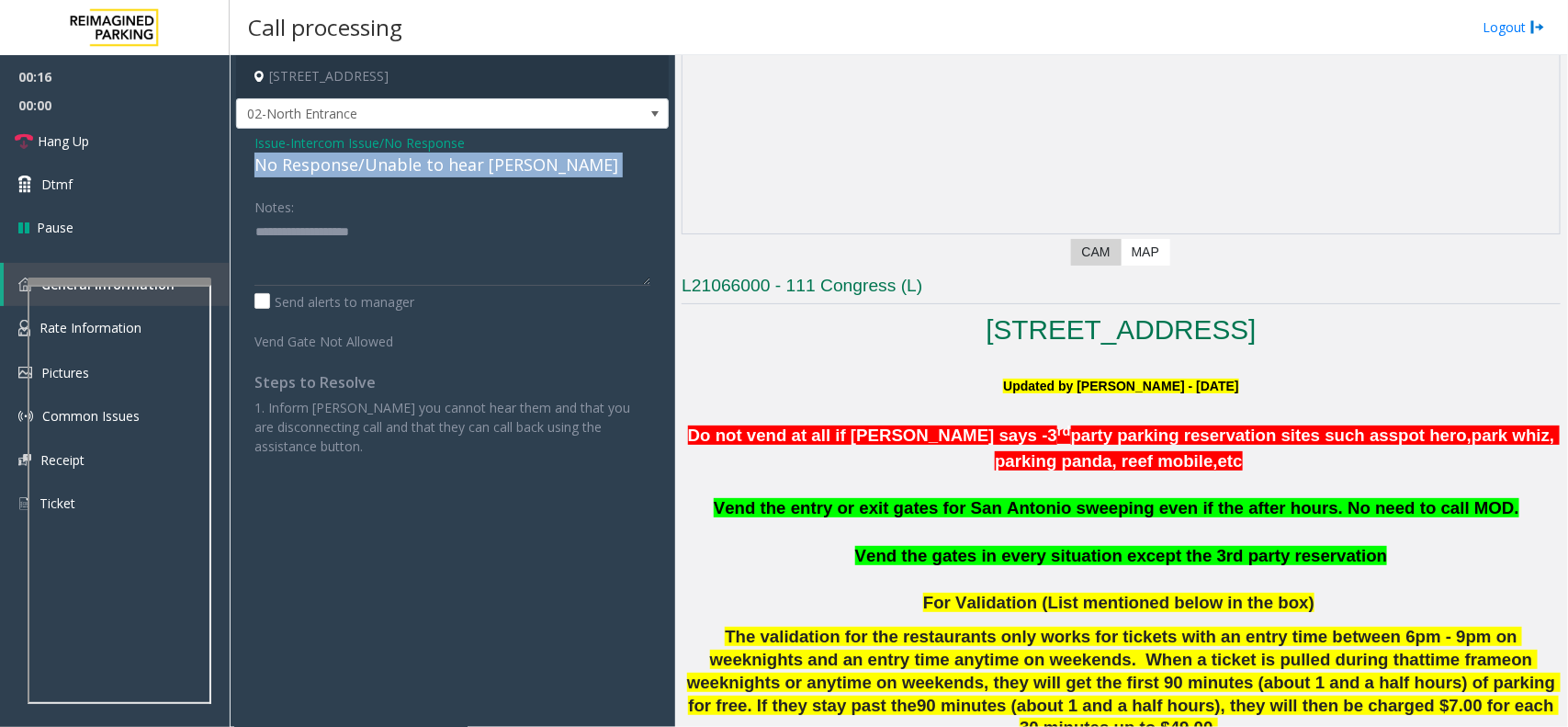click on "No Response/Unable to hear [PERSON_NAME]" 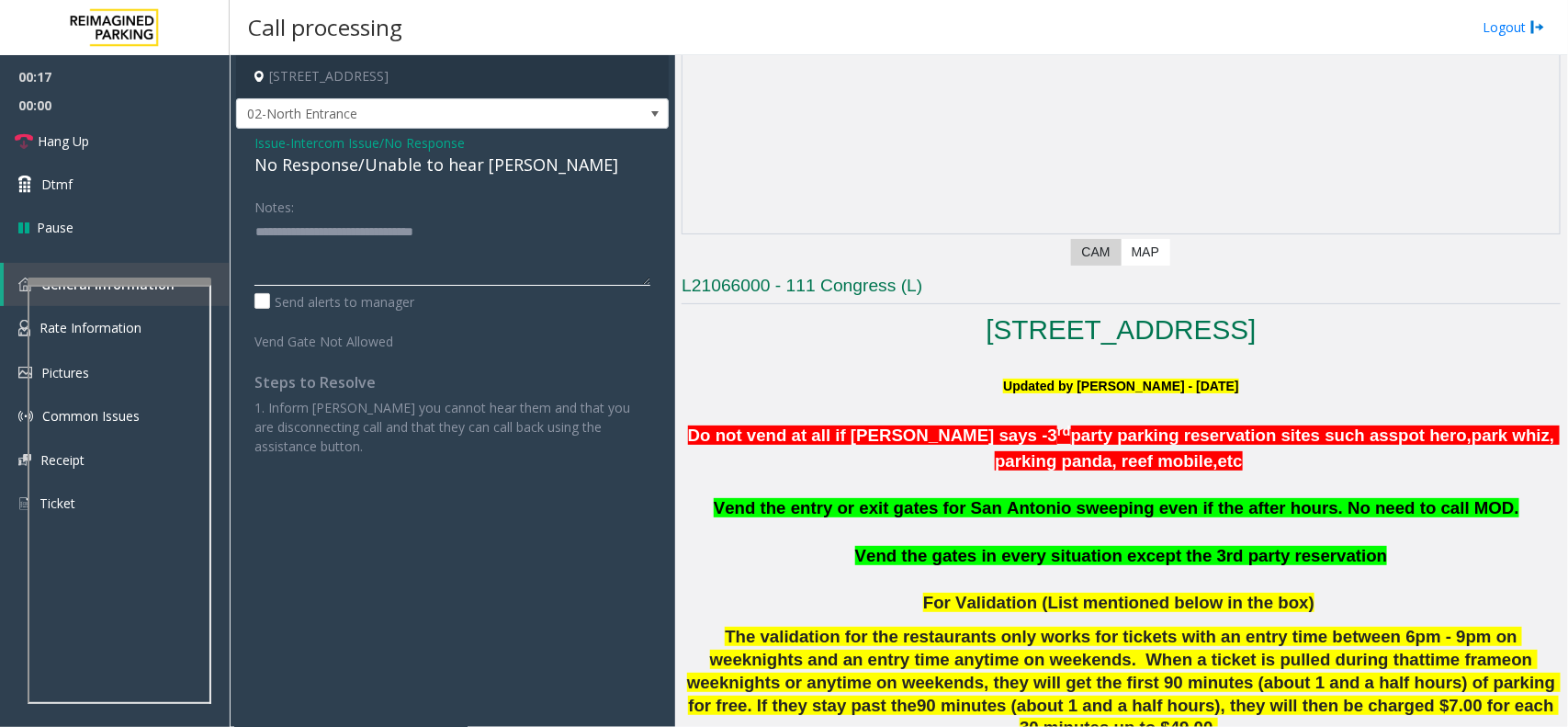 click 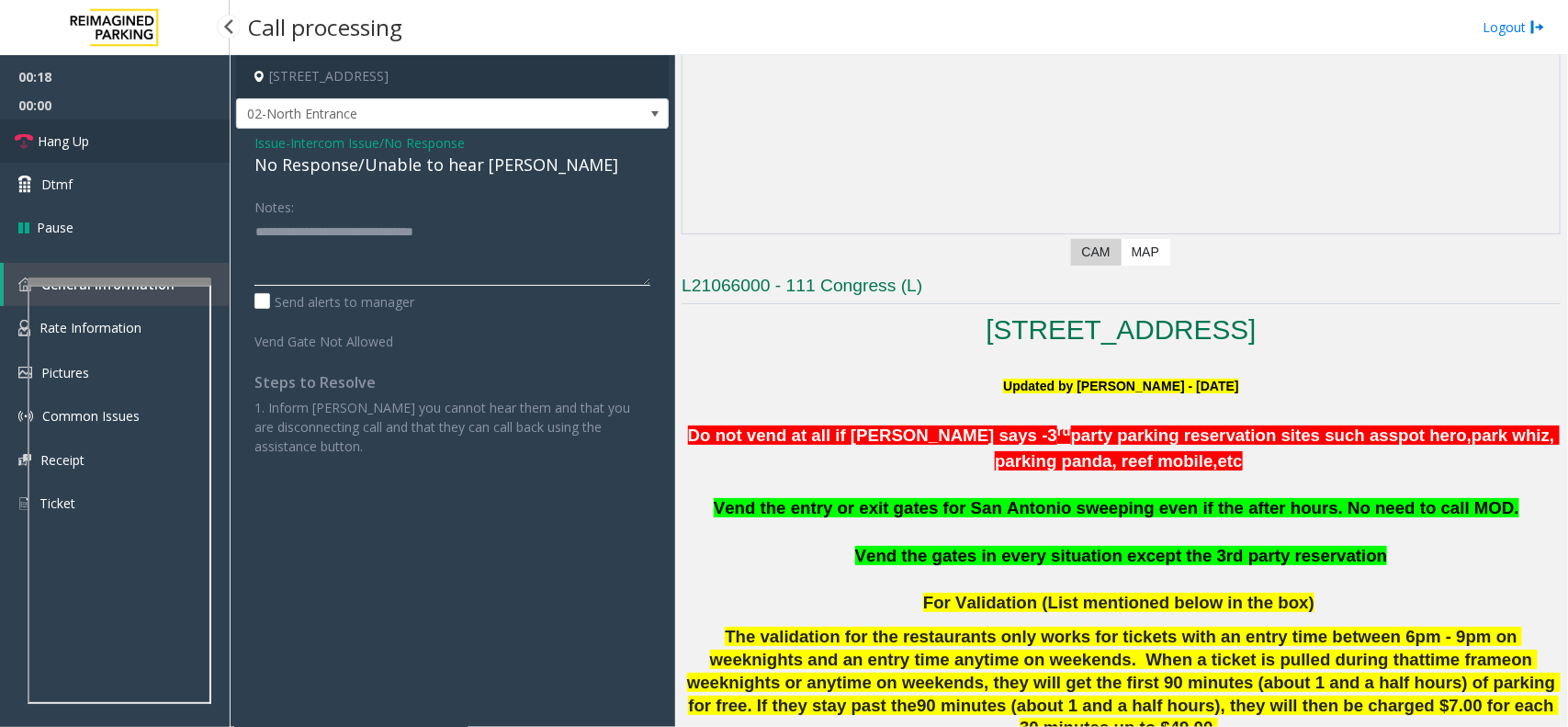 type on "**********" 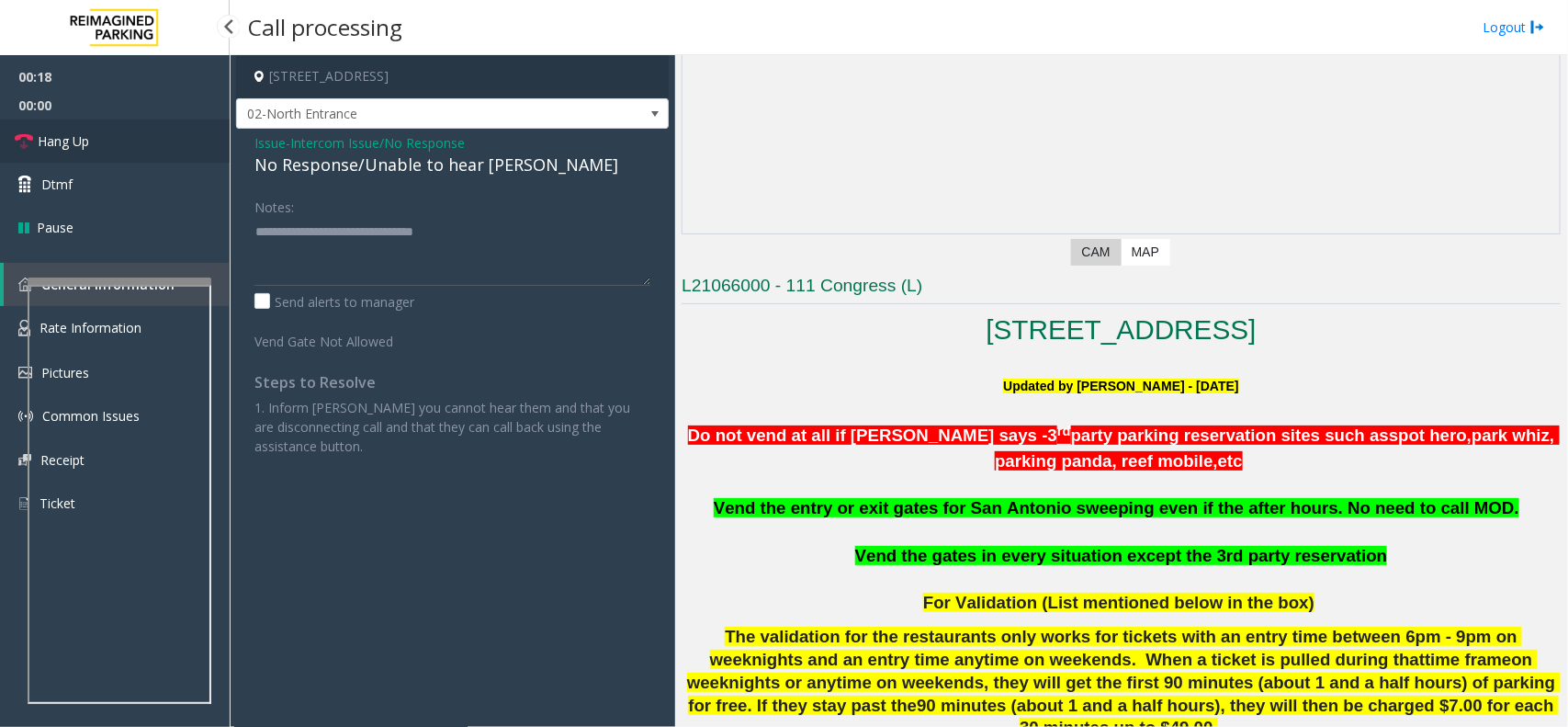 click on "Hang Up" at bounding box center [115, 141] 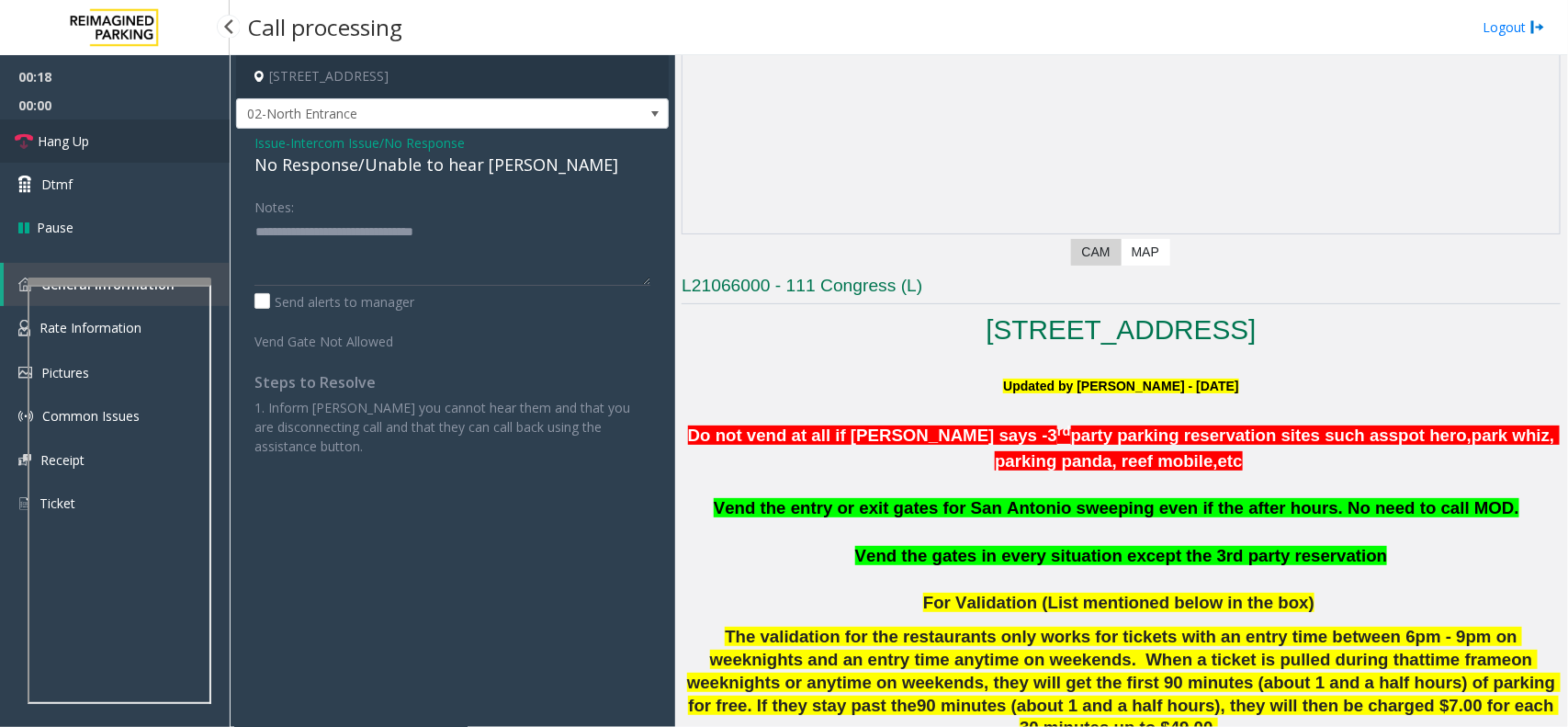 click on "Hang Up" at bounding box center [115, 141] 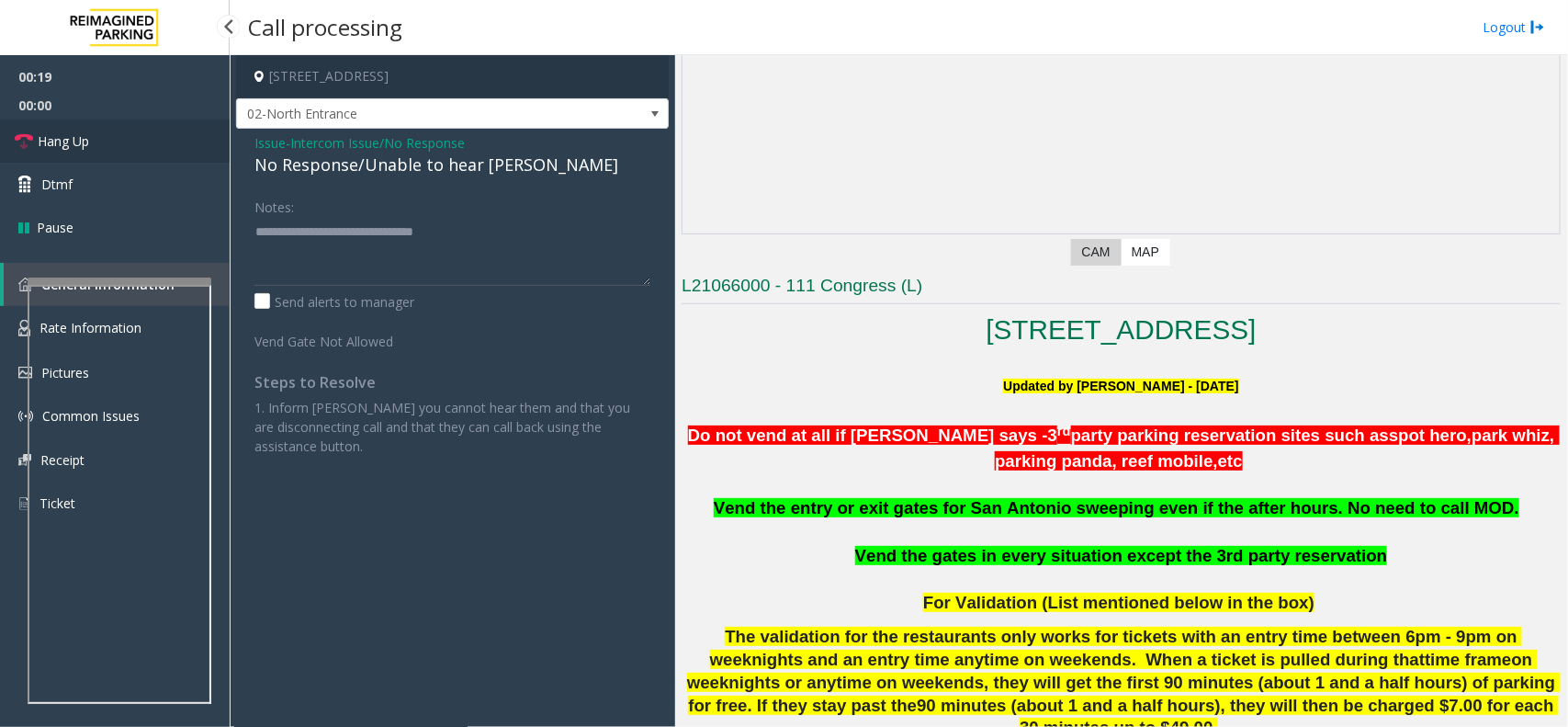 click on "Hang Up" at bounding box center [115, 141] 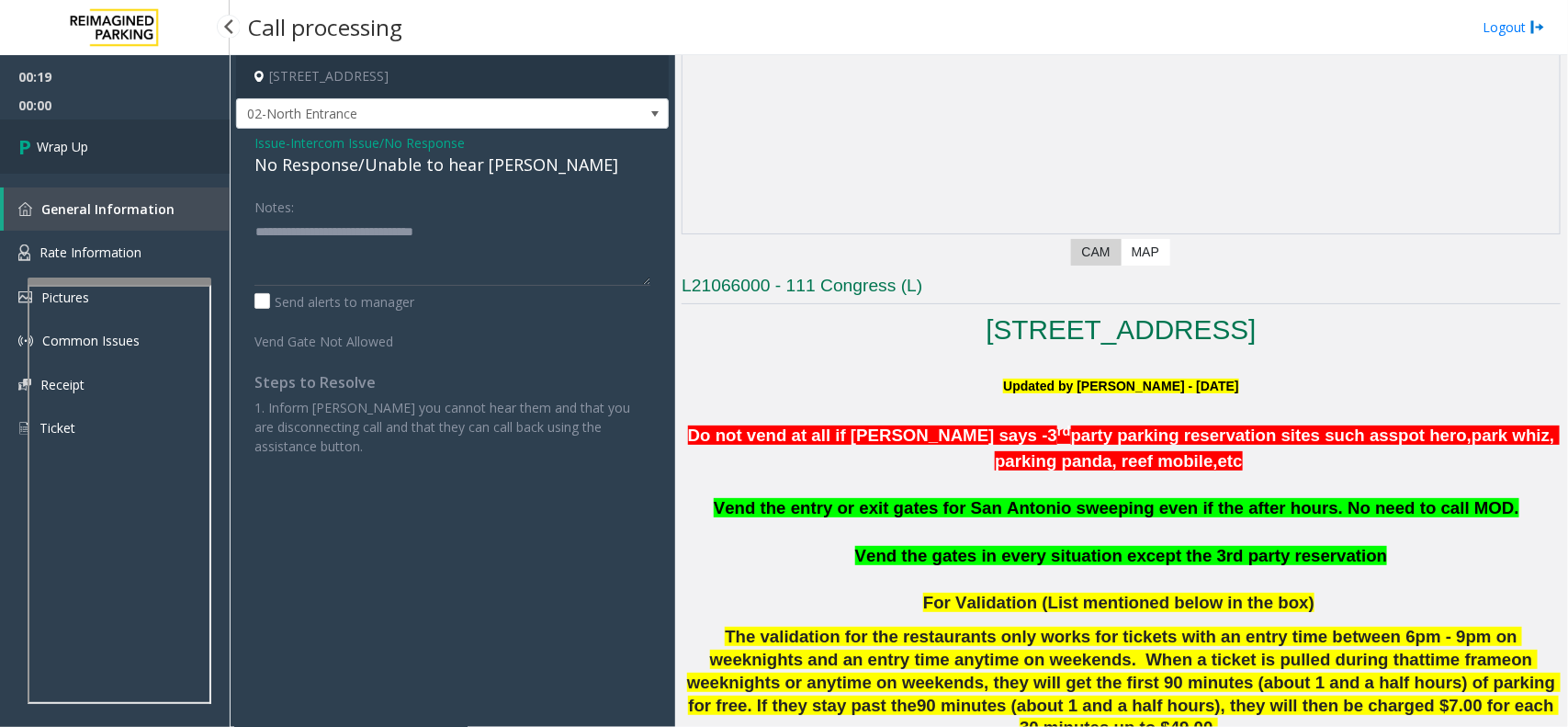 click on "Wrap Up" at bounding box center (115, 146) 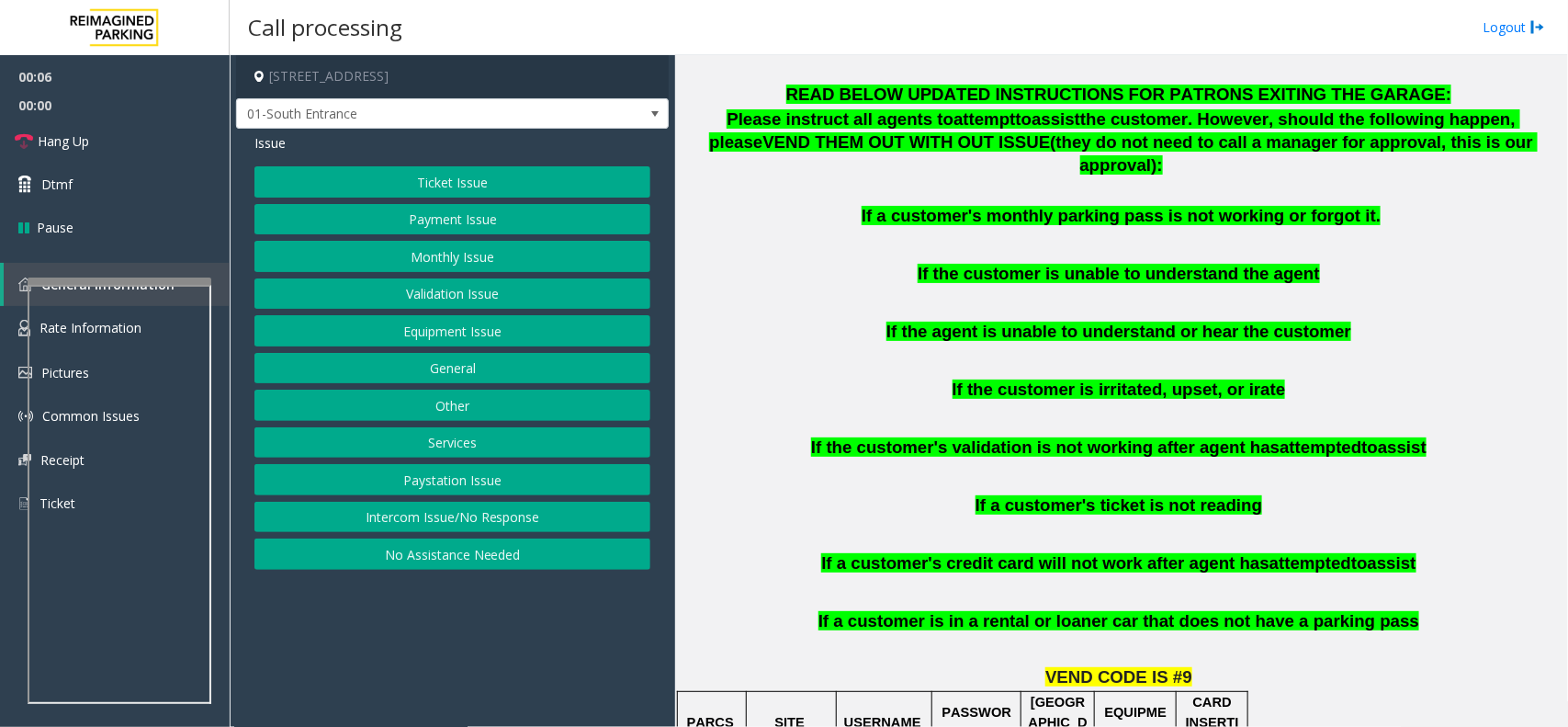 scroll, scrollTop: 1034, scrollLeft: 0, axis: vertical 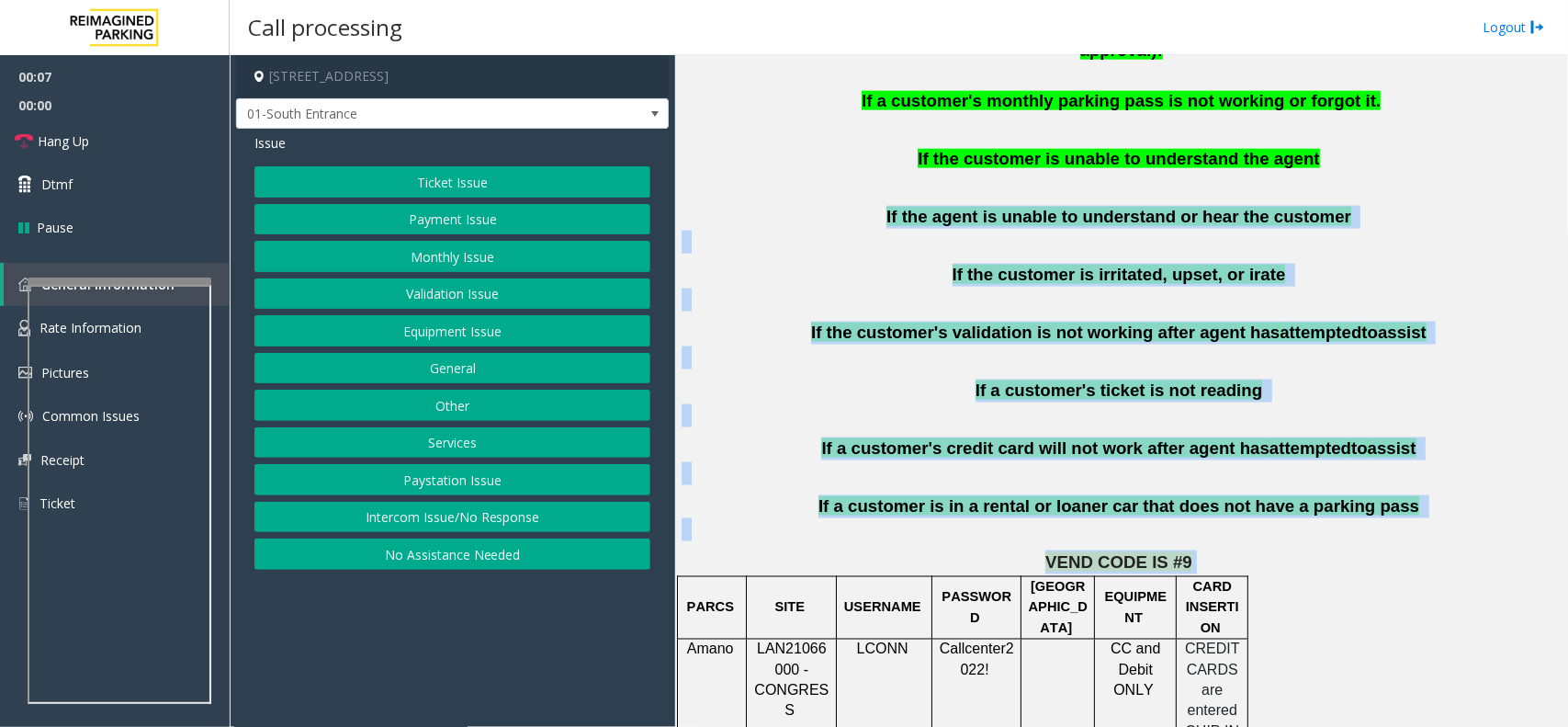 drag, startPoint x: 1380, startPoint y: 499, endPoint x: 868, endPoint y: 176, distance: 605.3701 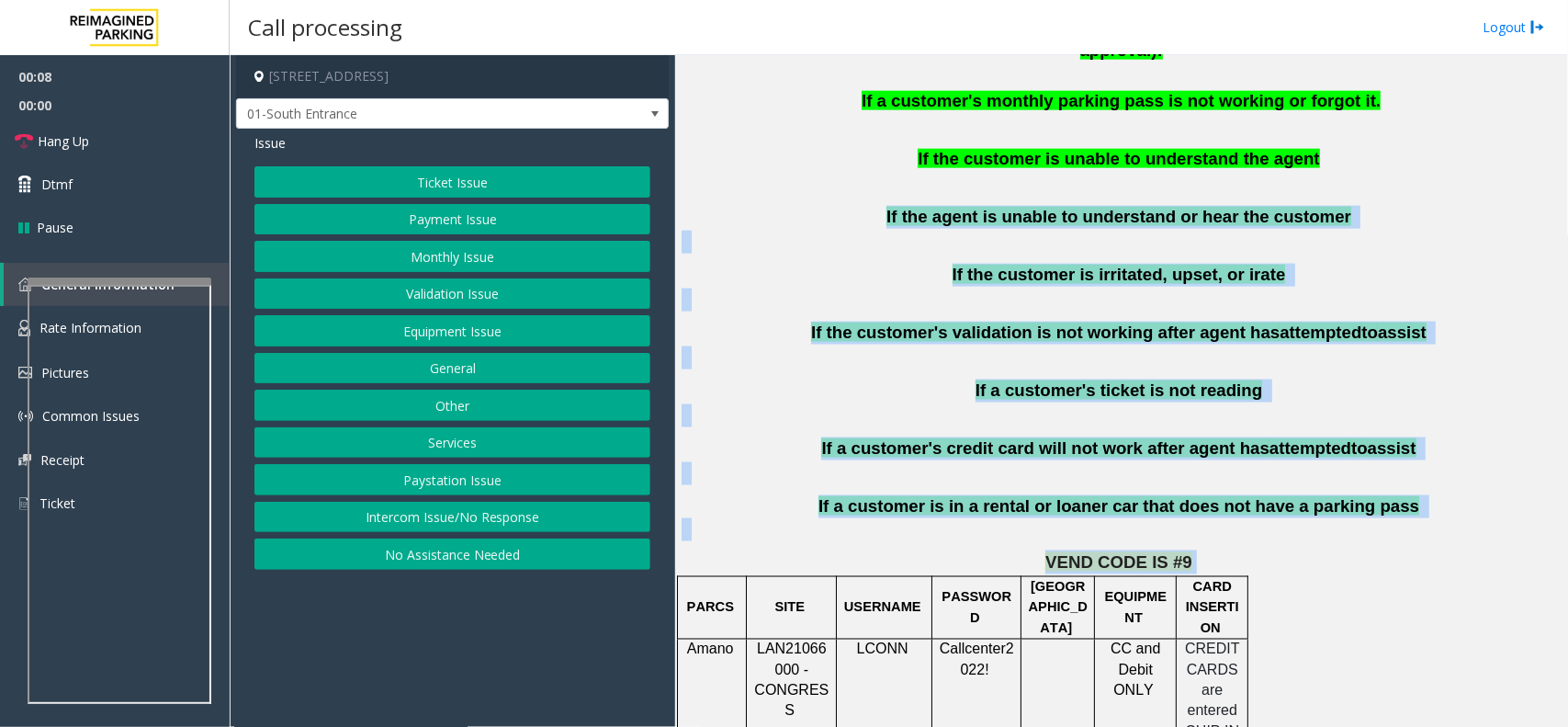 click on "If the agent is unable to understand or hear the customer" 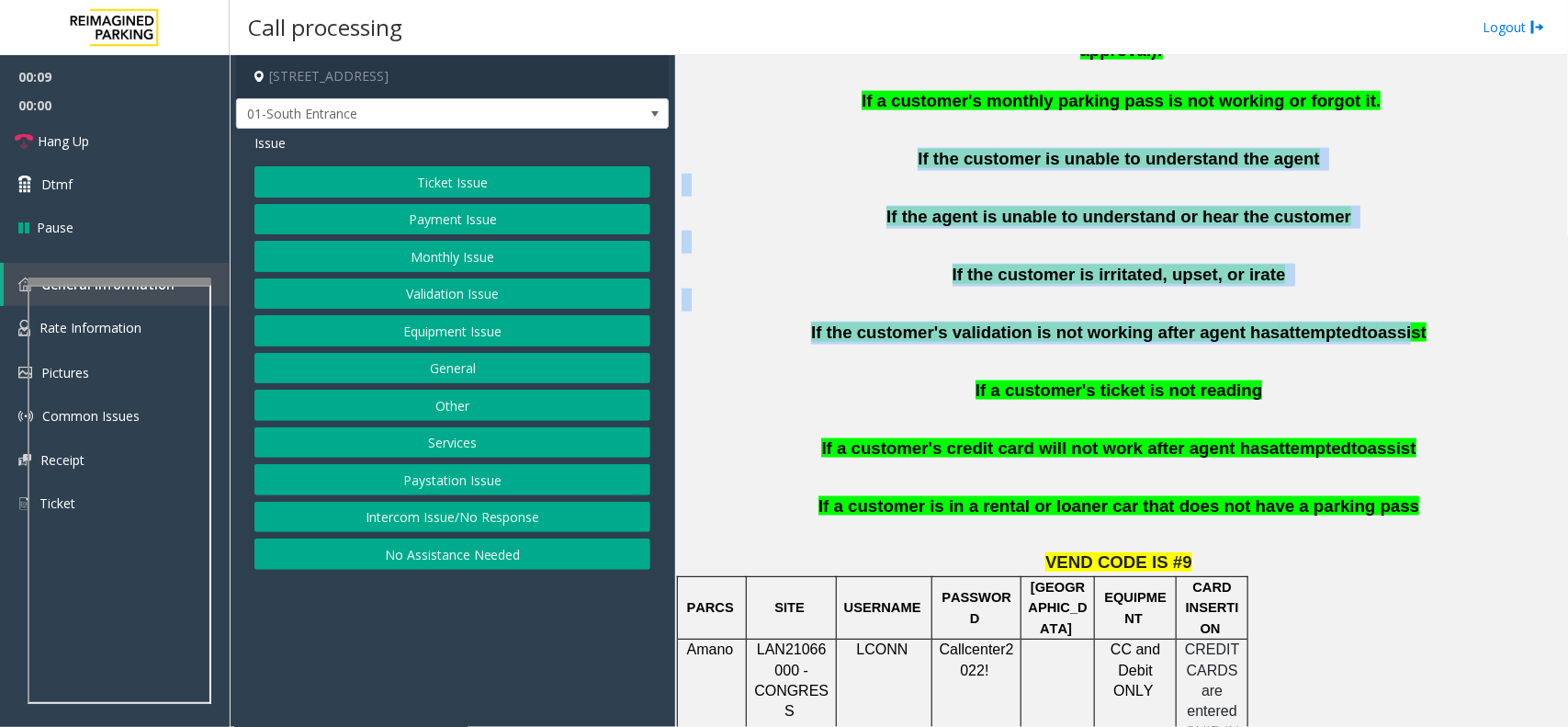 drag, startPoint x: 893, startPoint y: 124, endPoint x: 1371, endPoint y: 299, distance: 509.0275 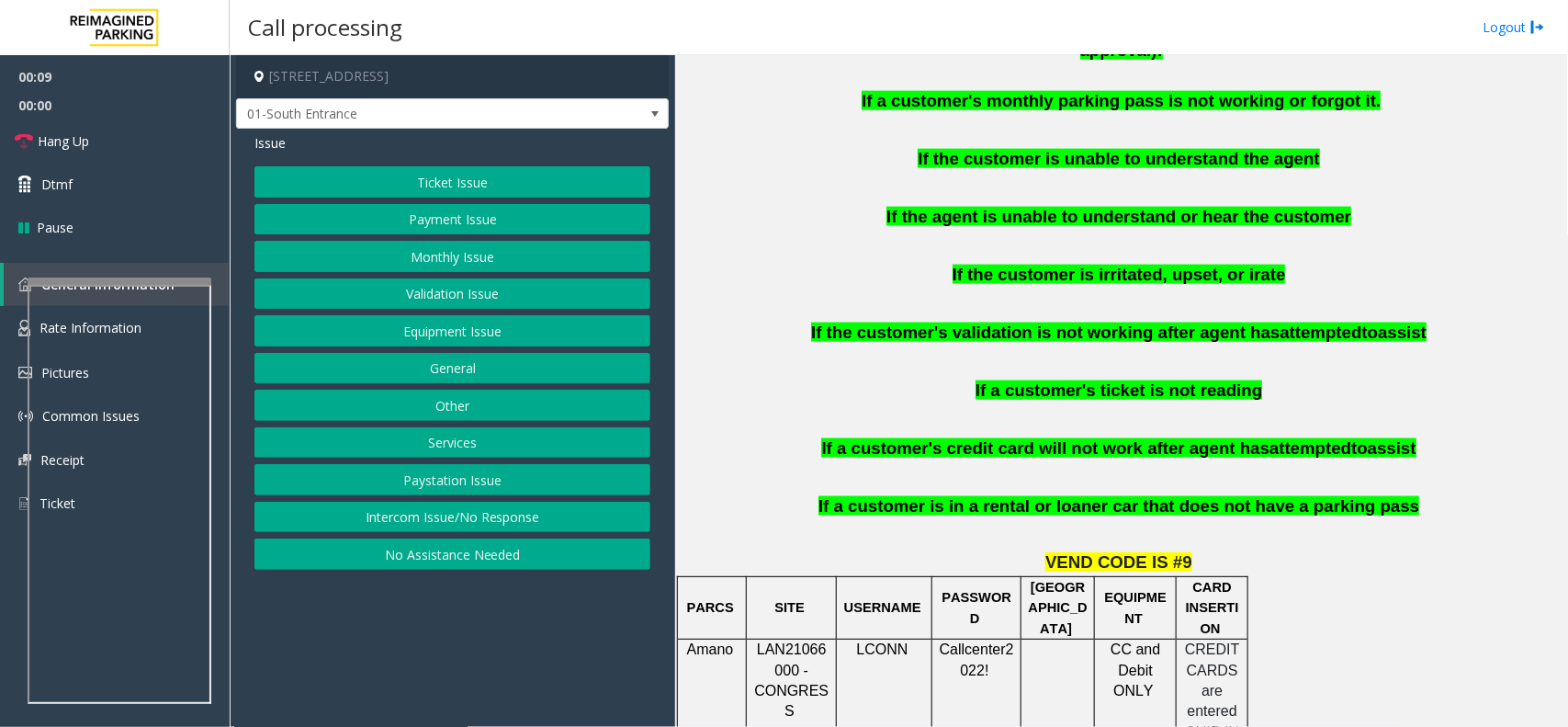 click on "READ BELOW UPDATED INSTRUCTIONS FOR PATRONS EXITING THE GARAGE:   Please instruct all agents to  attempt  to  assist  the customer. However, should the following happen, please  VEND THEM OUT WITH OUT ISSUE  (they do not need to call a manager for approval, this is our approval): If a customer's monthly parking pass is not working or forgot it.   If the customer is unable to understand the agent     If the agent is unable to understand or hear the customer     If the customer is irritated, upset, or irate     If the customer's validation is not working after agent has  attempted  to  assist     If a customer's ticket is not reading     If a customer's credit card will not work after agent has  attempted  to  assist     If a customer is in a rental or loaner car that does not have a parking pass" 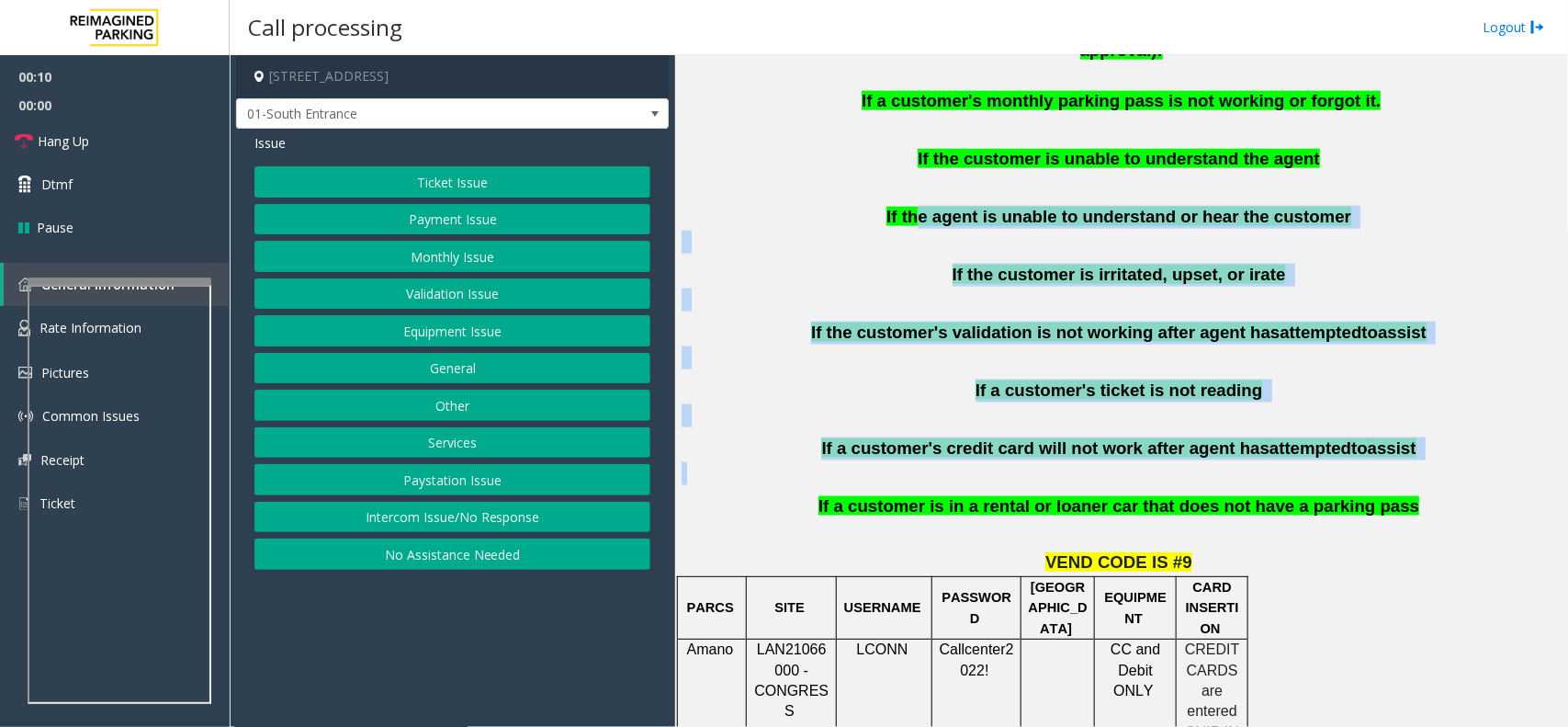 drag, startPoint x: 1389, startPoint y: 437, endPoint x: 938, endPoint y: 168, distance: 525.13046 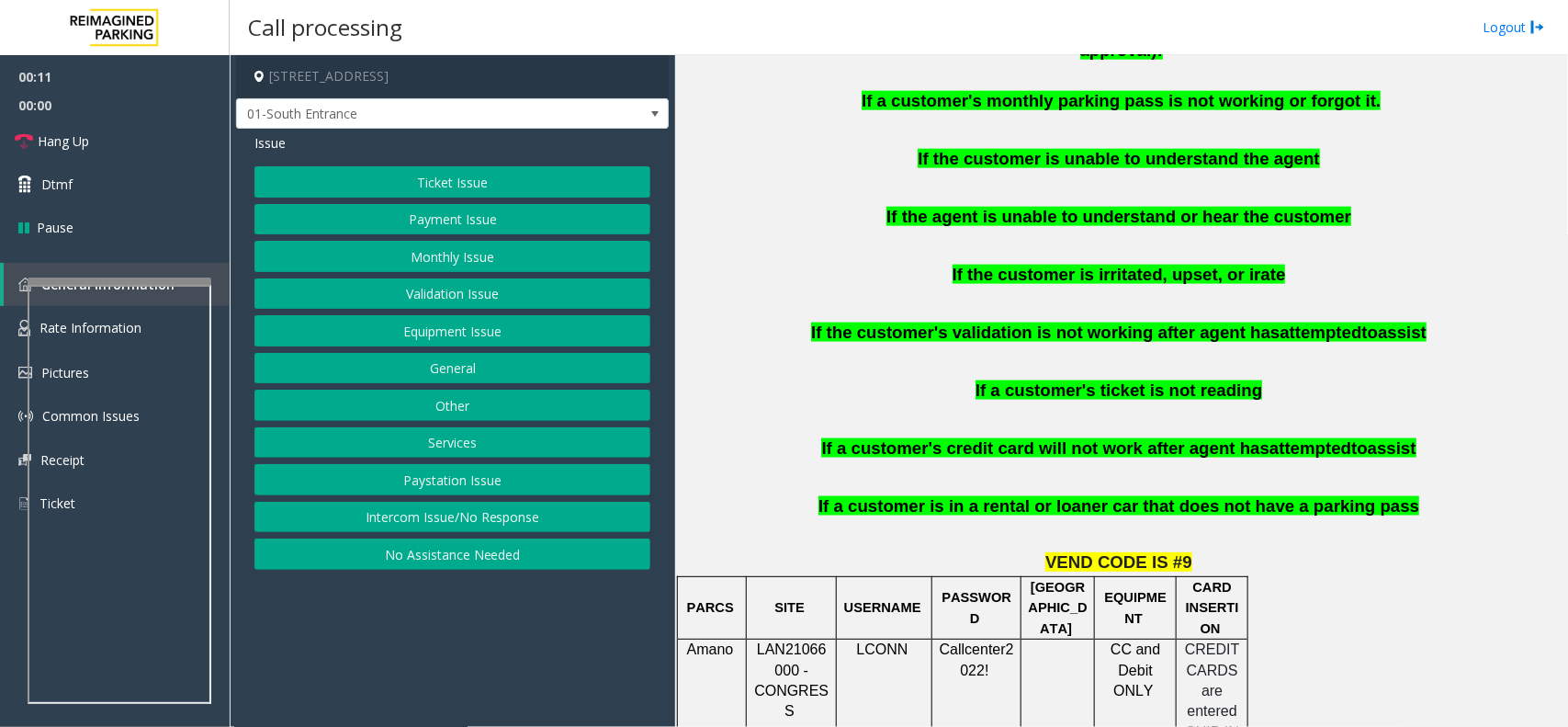 click 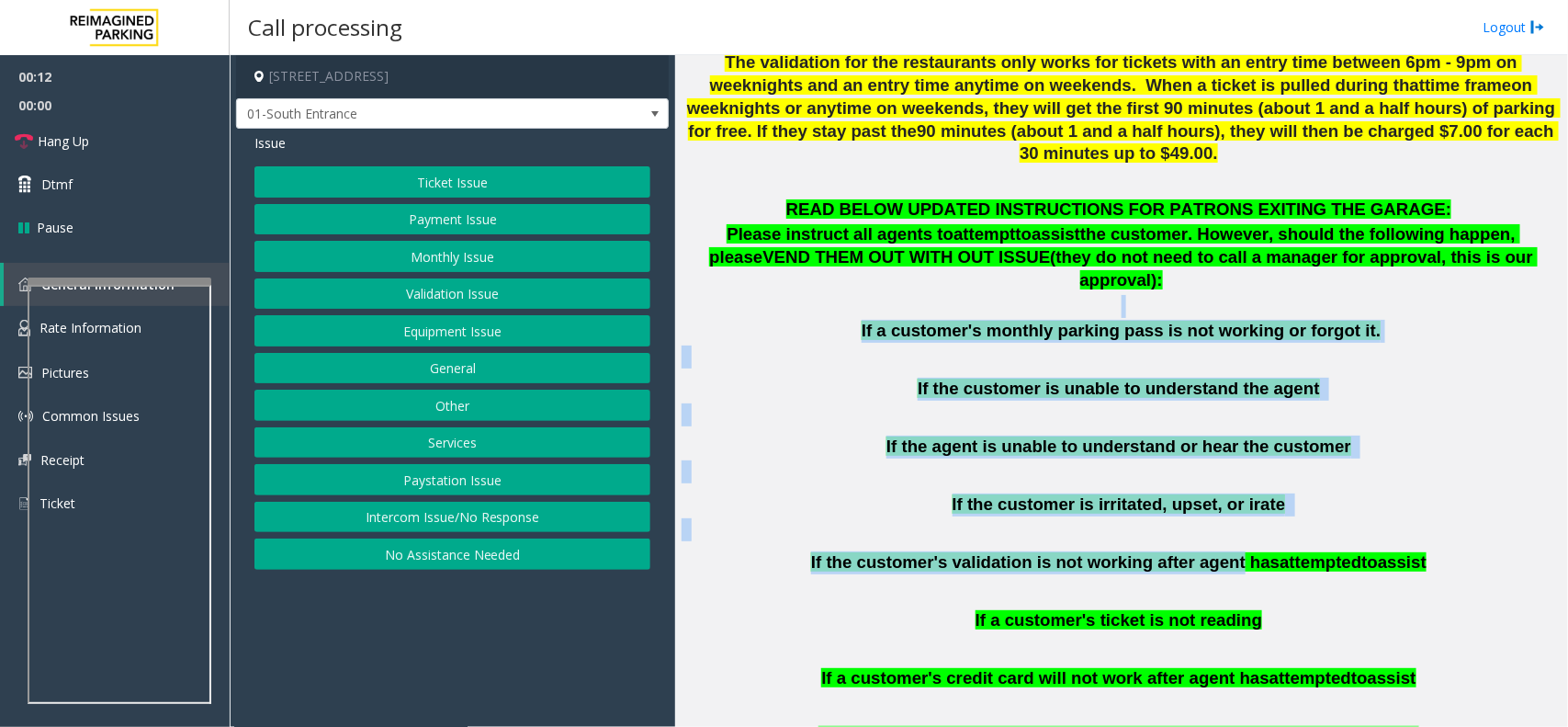 drag, startPoint x: 963, startPoint y: 314, endPoint x: 1218, endPoint y: 517, distance: 325.93558 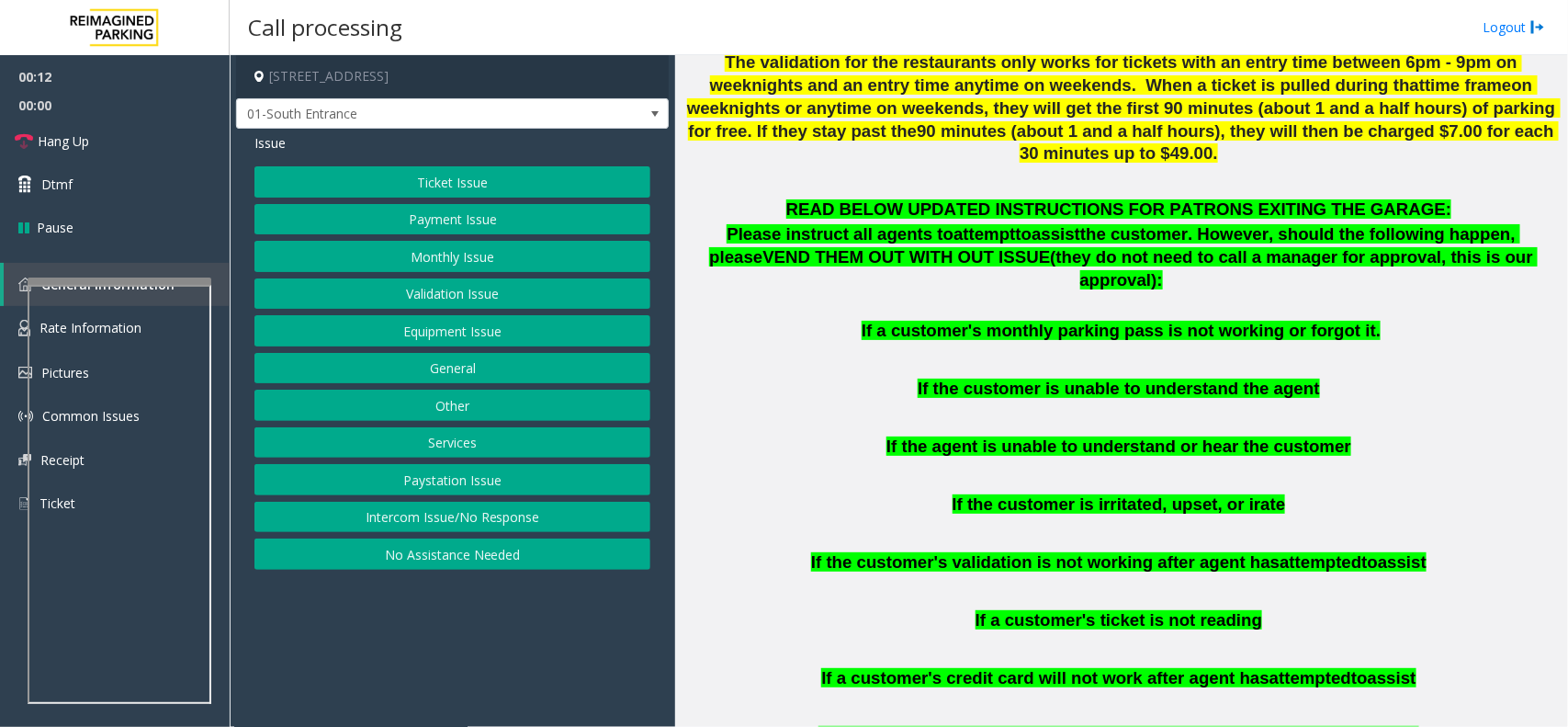 click on "READ BELOW UPDATED INSTRUCTIONS FOR PATRONS EXITING THE GARAGE:   Please instruct all agents to  attempt  to  assist  the customer. However, should the following happen, please  VEND THEM OUT WITH OUT ISSUE  (they do not need to call a manager for approval, this is our approval): If a customer's monthly parking pass is not working or forgot it.   If the customer is unable to understand the agent     If the agent is unable to understand or hear the customer     If the customer is irritated, upset, or irate     If the customer's validation is not working after agent has  attempted  to  assist     If a customer's ticket is not reading     If a customer's credit card will not work after agent has  attempted  to  assist     If a customer is in a rental or loaner car that does not have a parking pass" 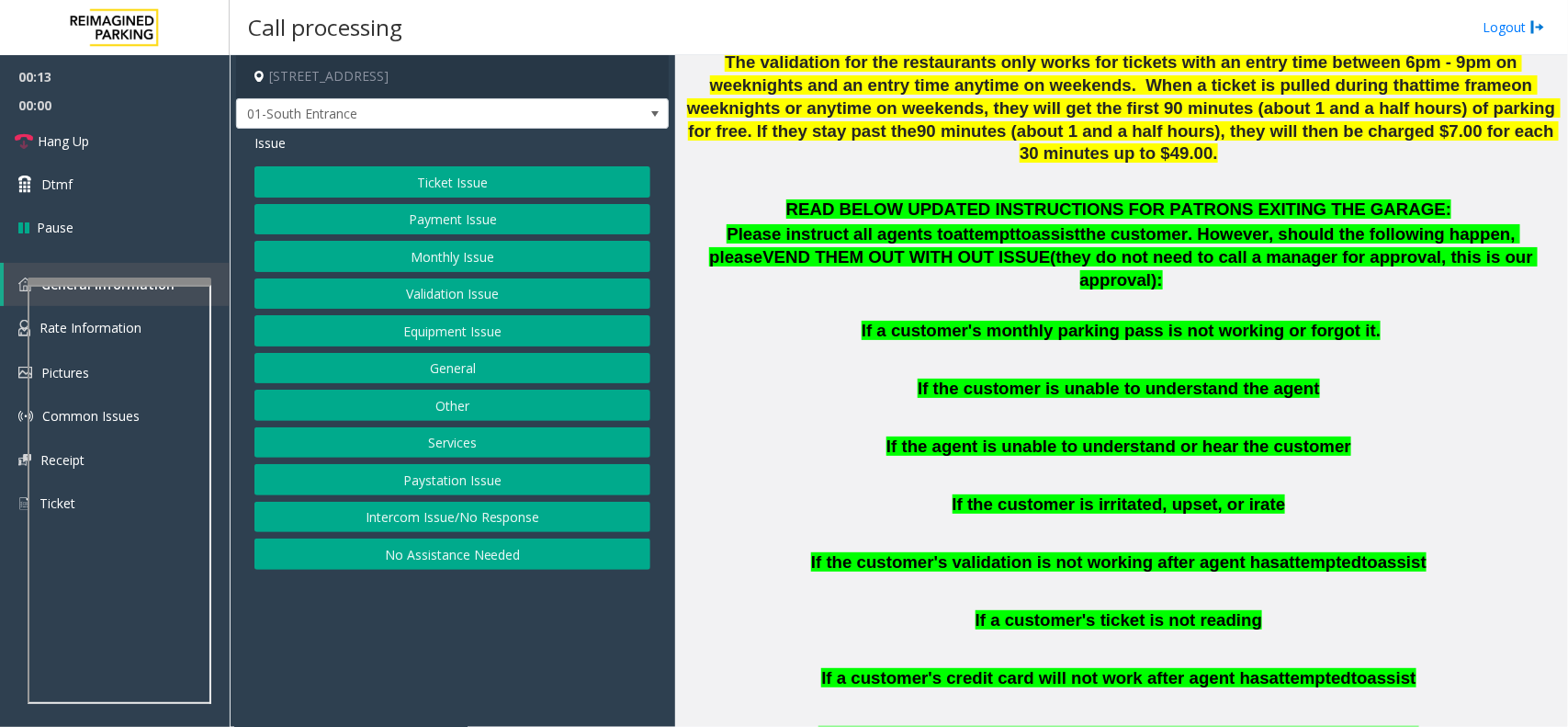 click on "Intercom Issue/No Response" 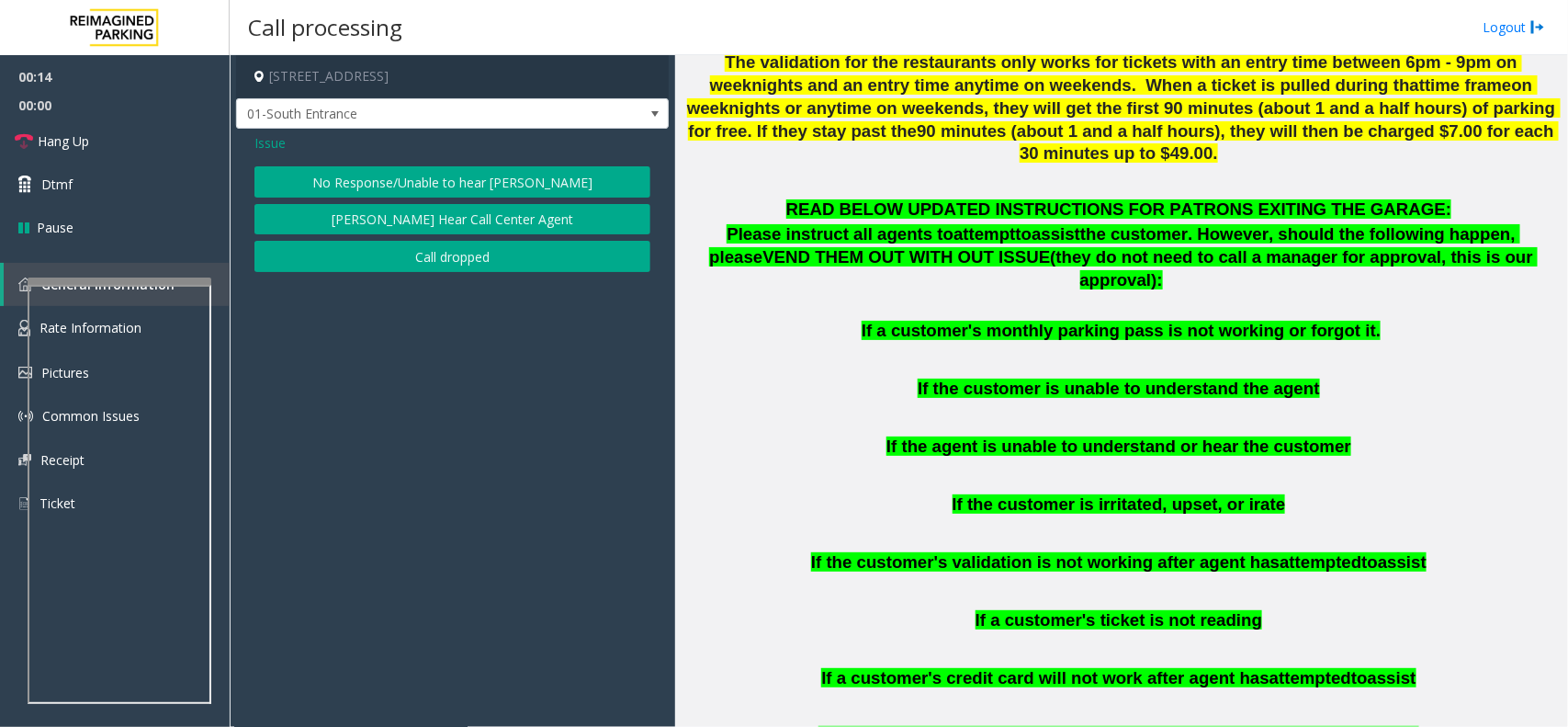 click on "No Response/Unable to hear [PERSON_NAME]" 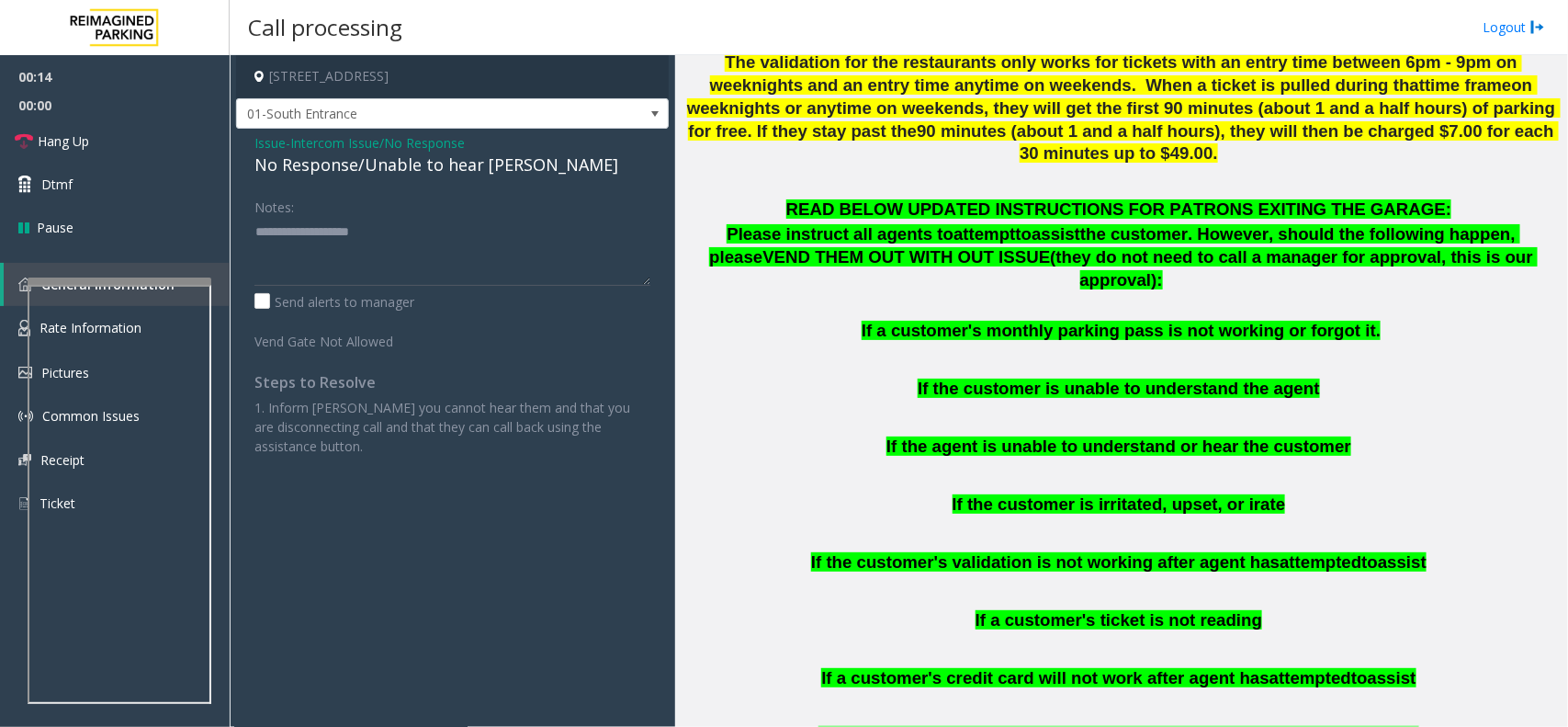 click on "No Response/Unable to hear [PERSON_NAME]" 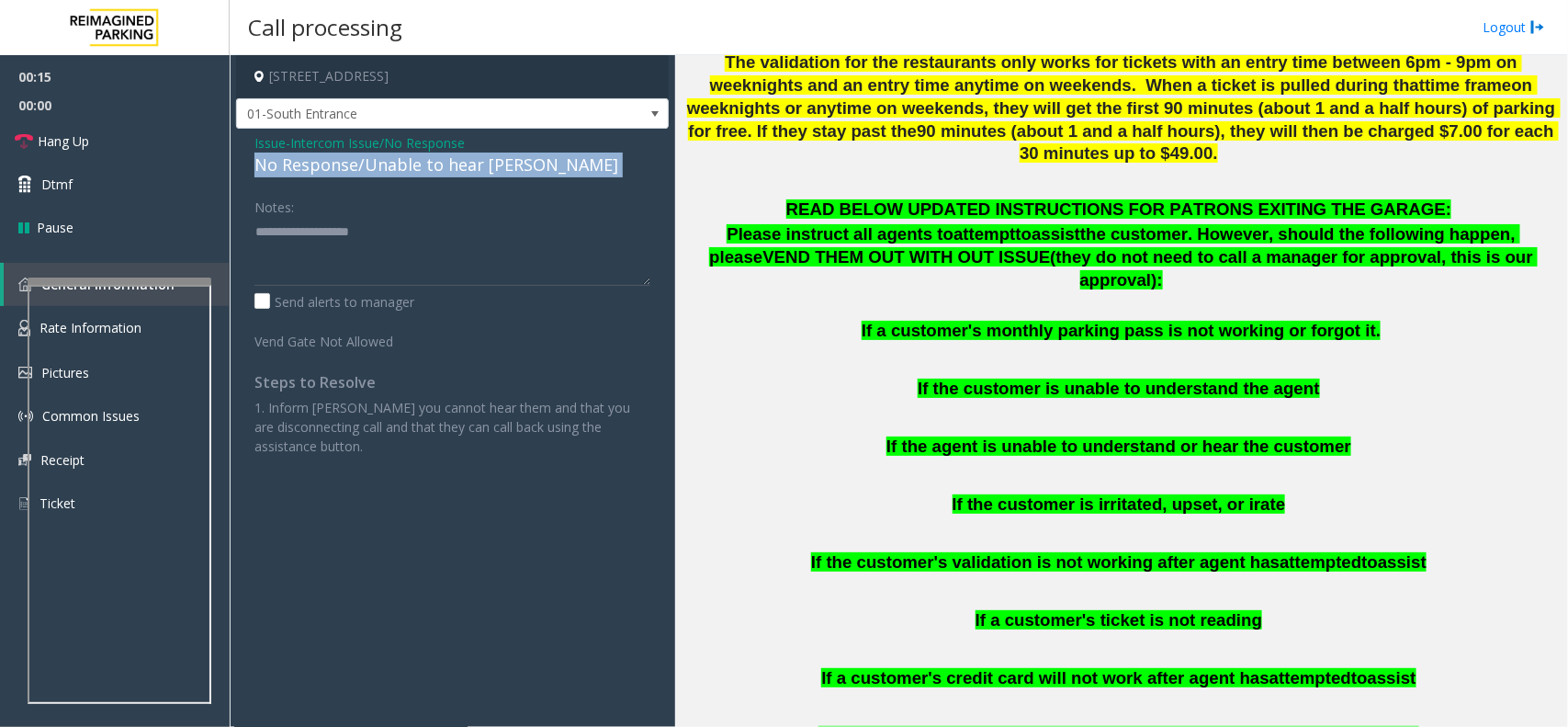 click on "No Response/Unable to hear [PERSON_NAME]" 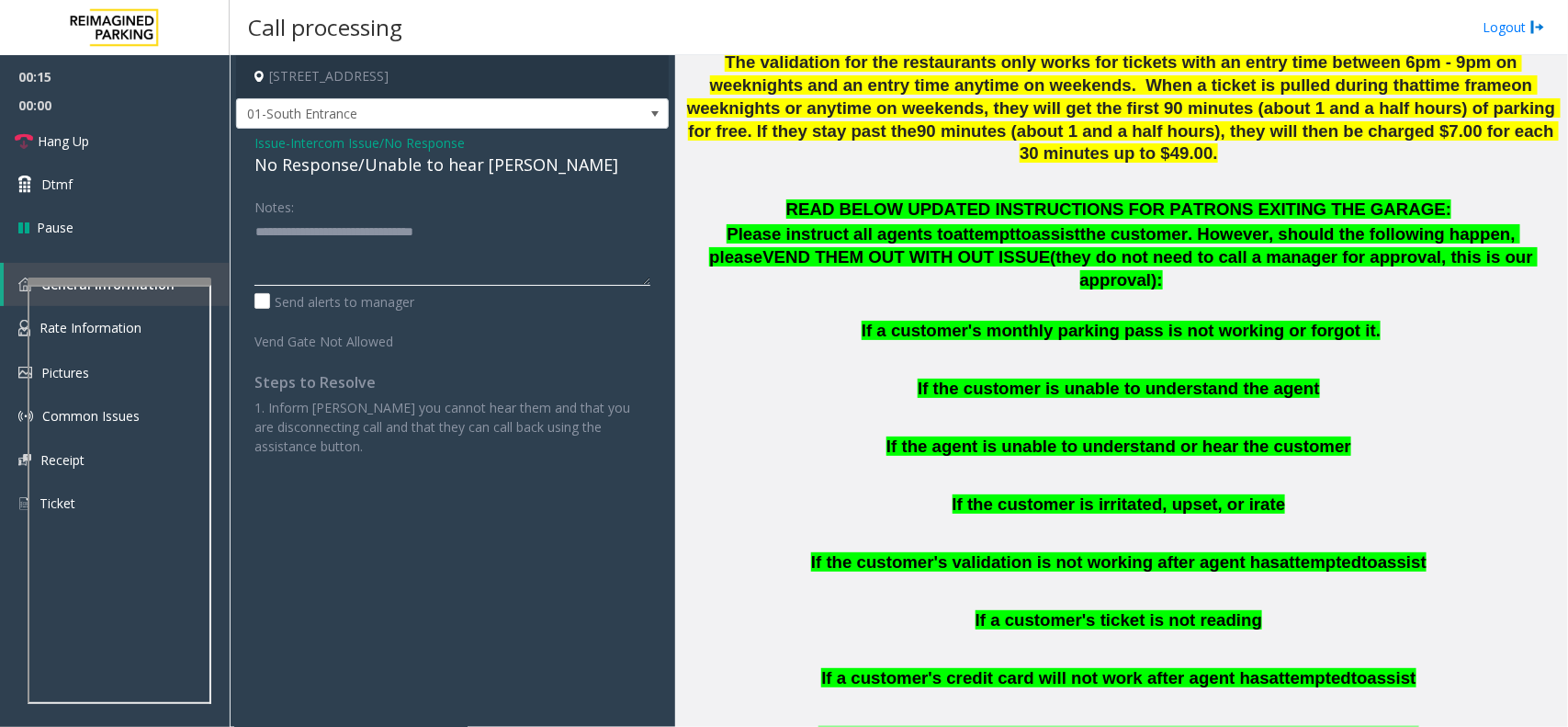 click 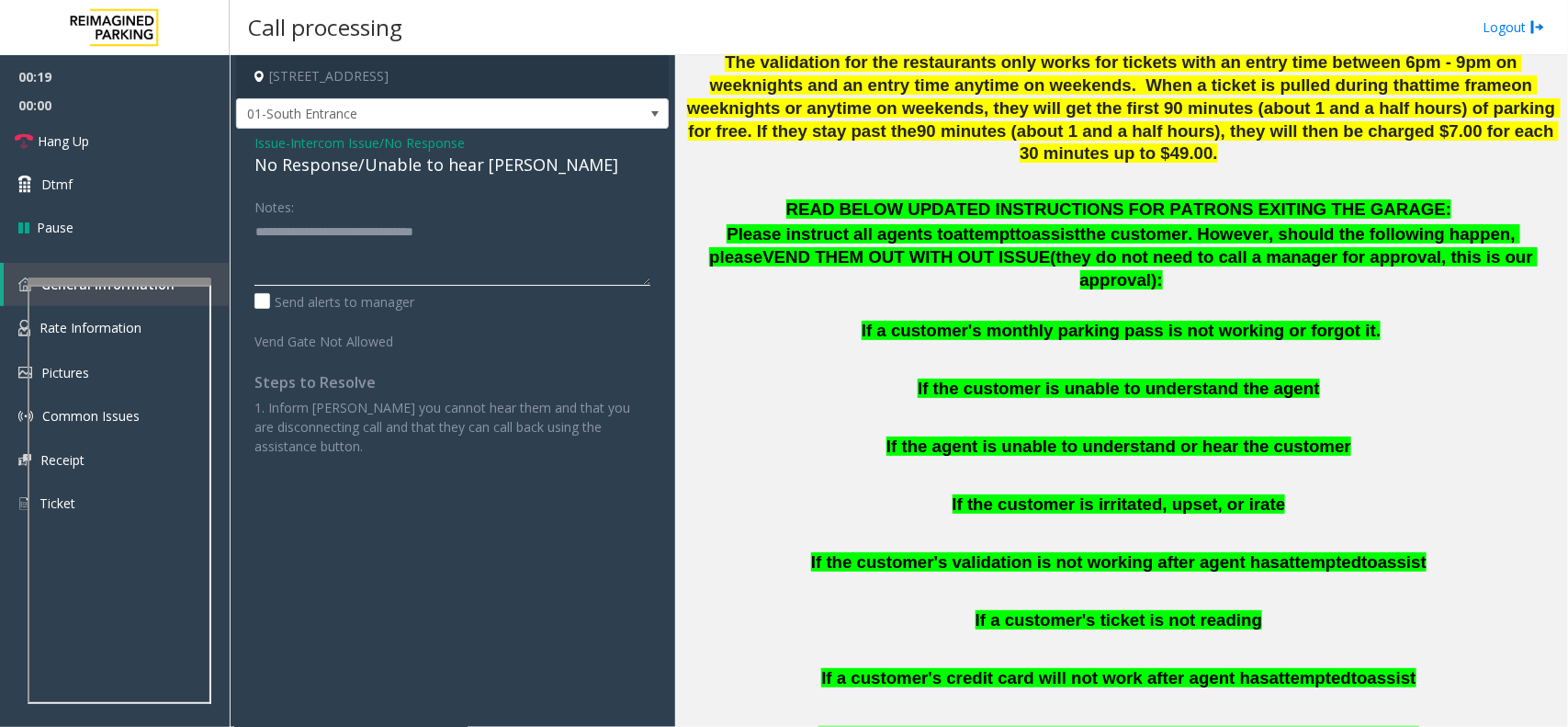 type on "**********" 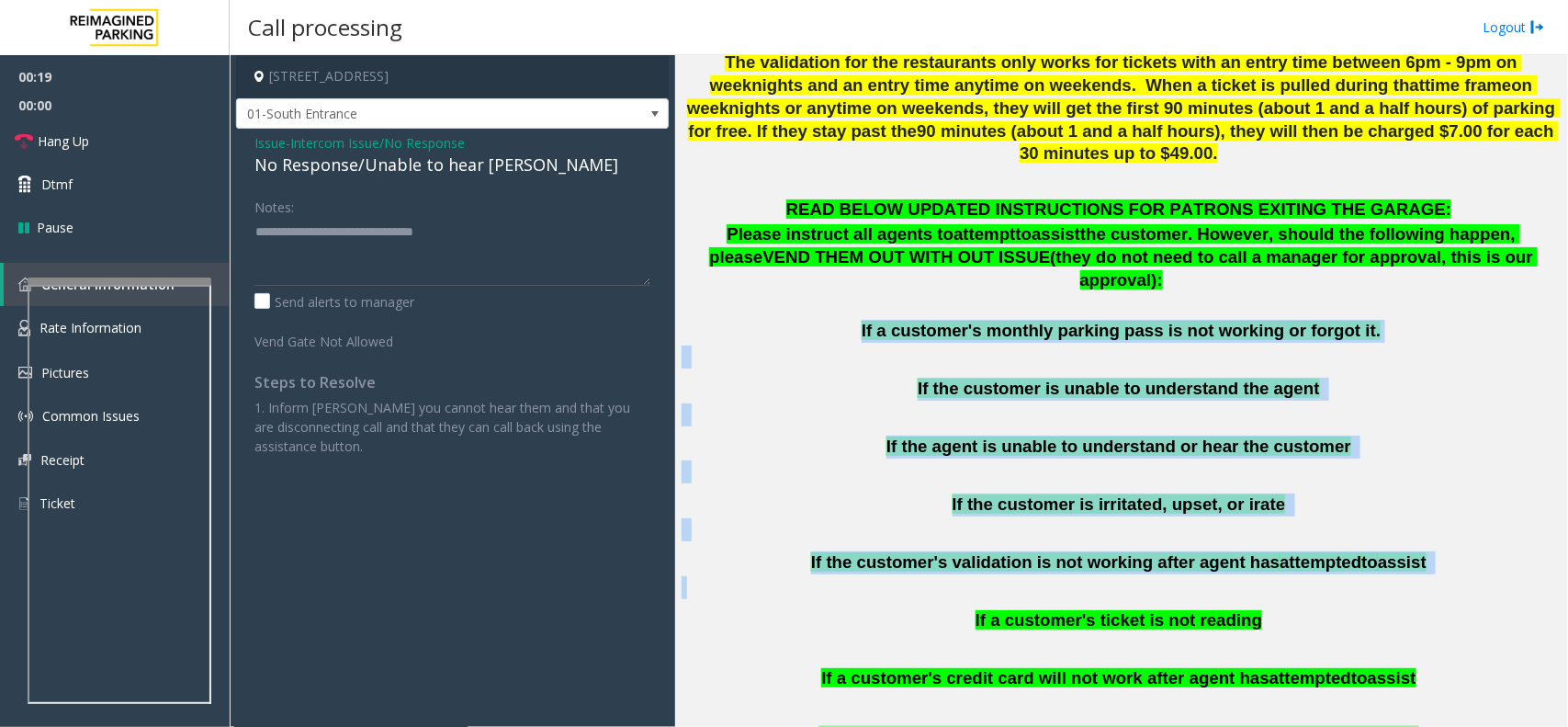 drag, startPoint x: 827, startPoint y: 283, endPoint x: 1255, endPoint y: 542, distance: 500.2649 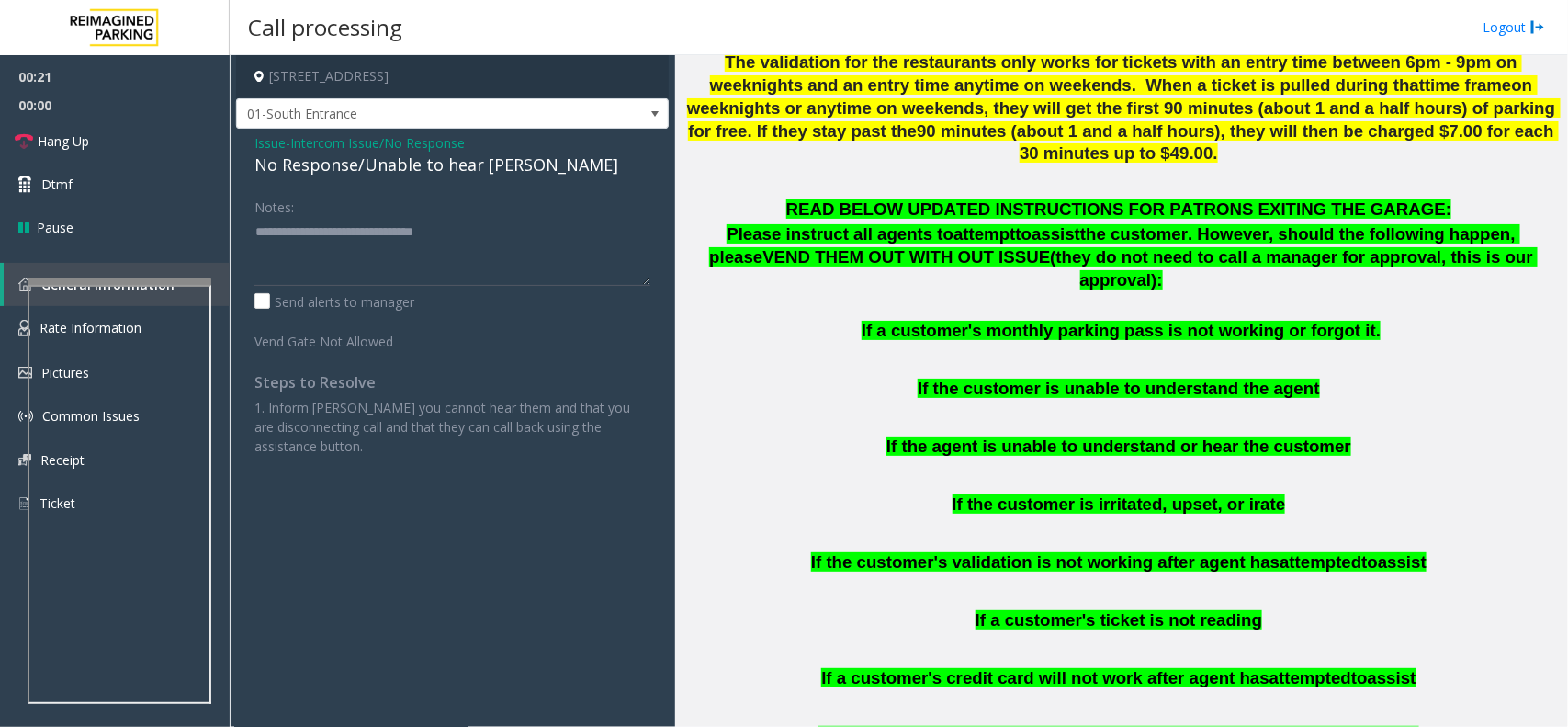 click on "READ BELOW UPDATED INSTRUCTIONS FOR PATRONS EXITING THE GARAGE:   Please instruct all agents to  attempt  to  assist  the customer. However, should the following happen, please  VEND THEM OUT WITH OUT ISSUE  (they do not need to call a manager for approval, this is our approval): If a customer's monthly parking pass is not working or forgot it.   If the customer is unable to understand the agent     If the agent is unable to understand or hear the customer     If the customer is irritated, upset, or irate     If the customer's validation is not working after agent has  attempted  to  assist     If a customer's ticket is not reading     If a customer's credit card will not work after agent has  attempted  to  assist     If a customer is in a rental or loaner car that does not have a parking pass" 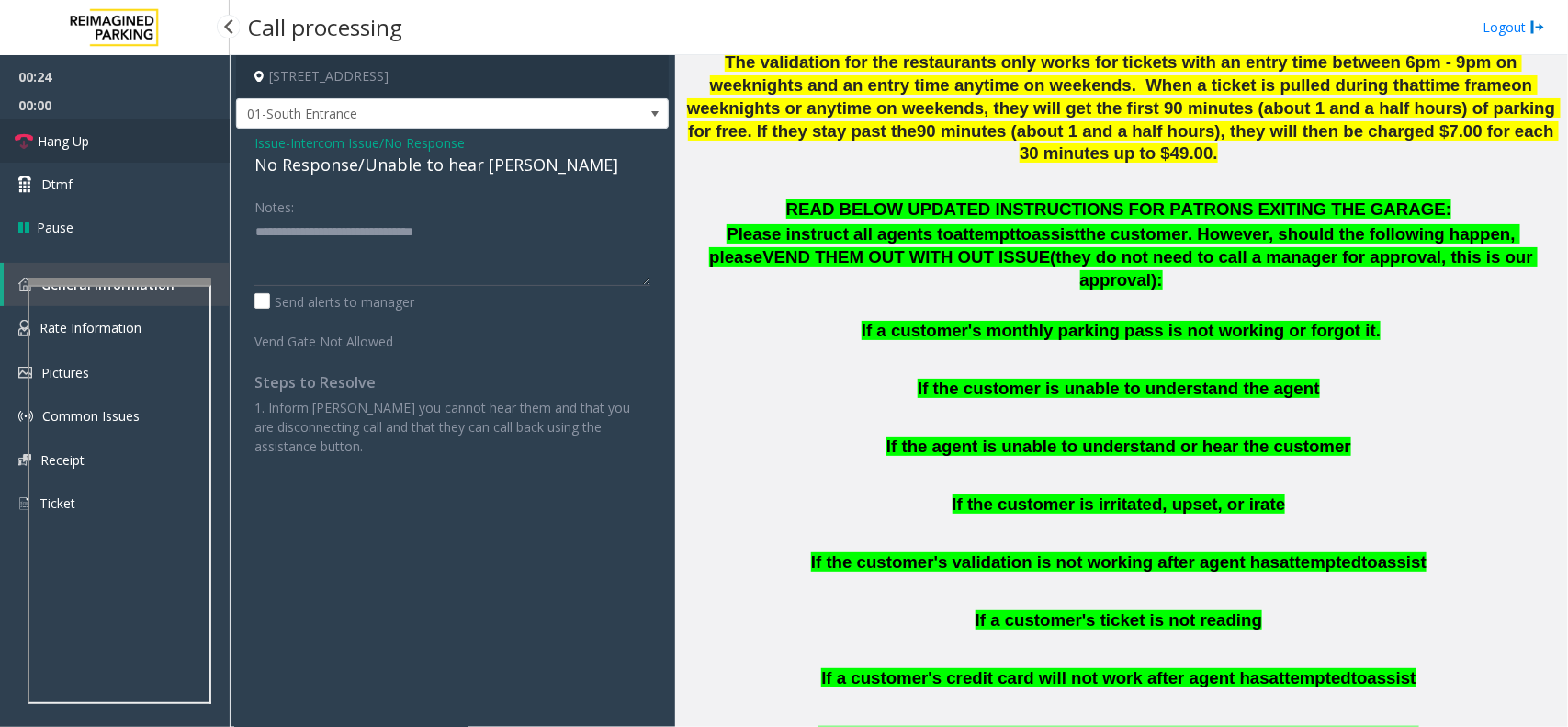 click on "Hang Up" at bounding box center (115, 141) 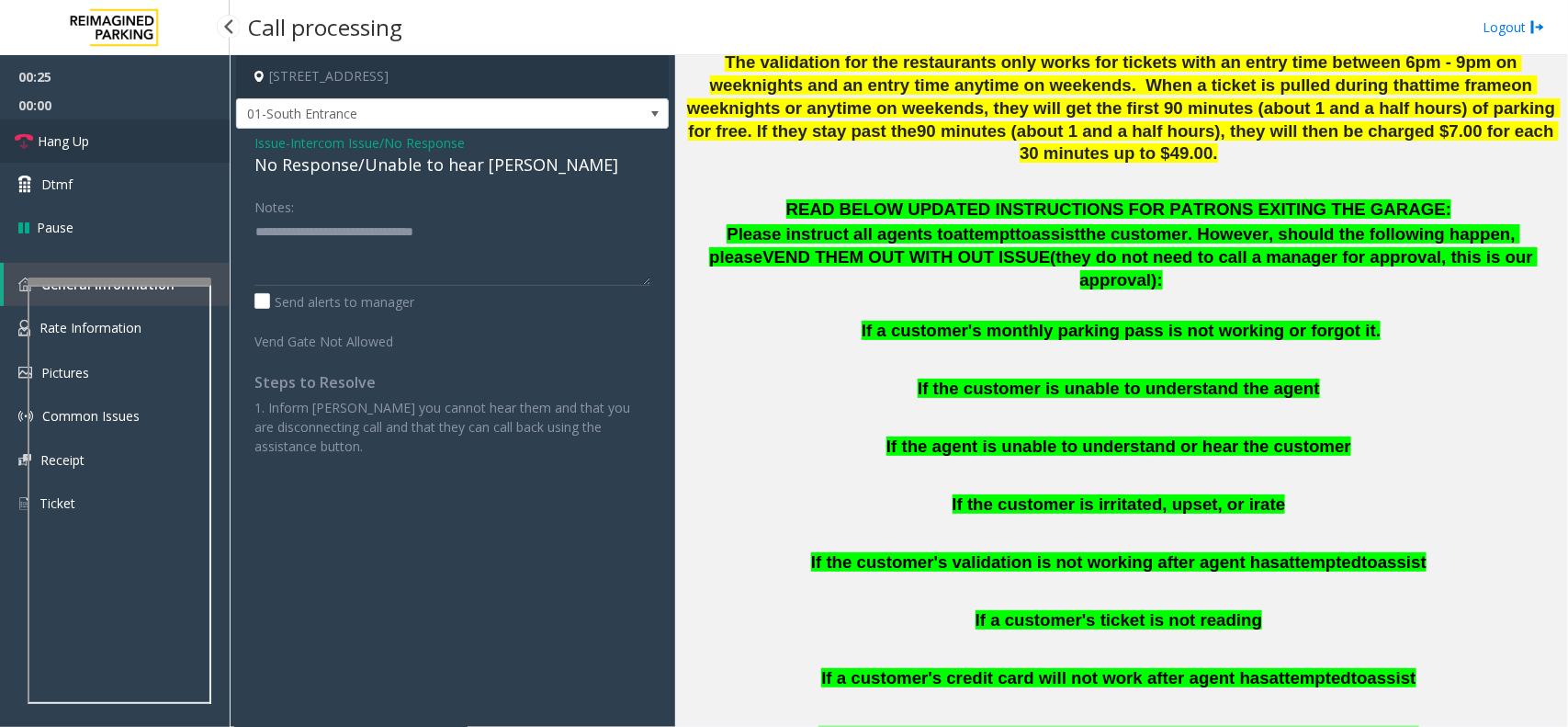 click on "Hang Up" at bounding box center (115, 141) 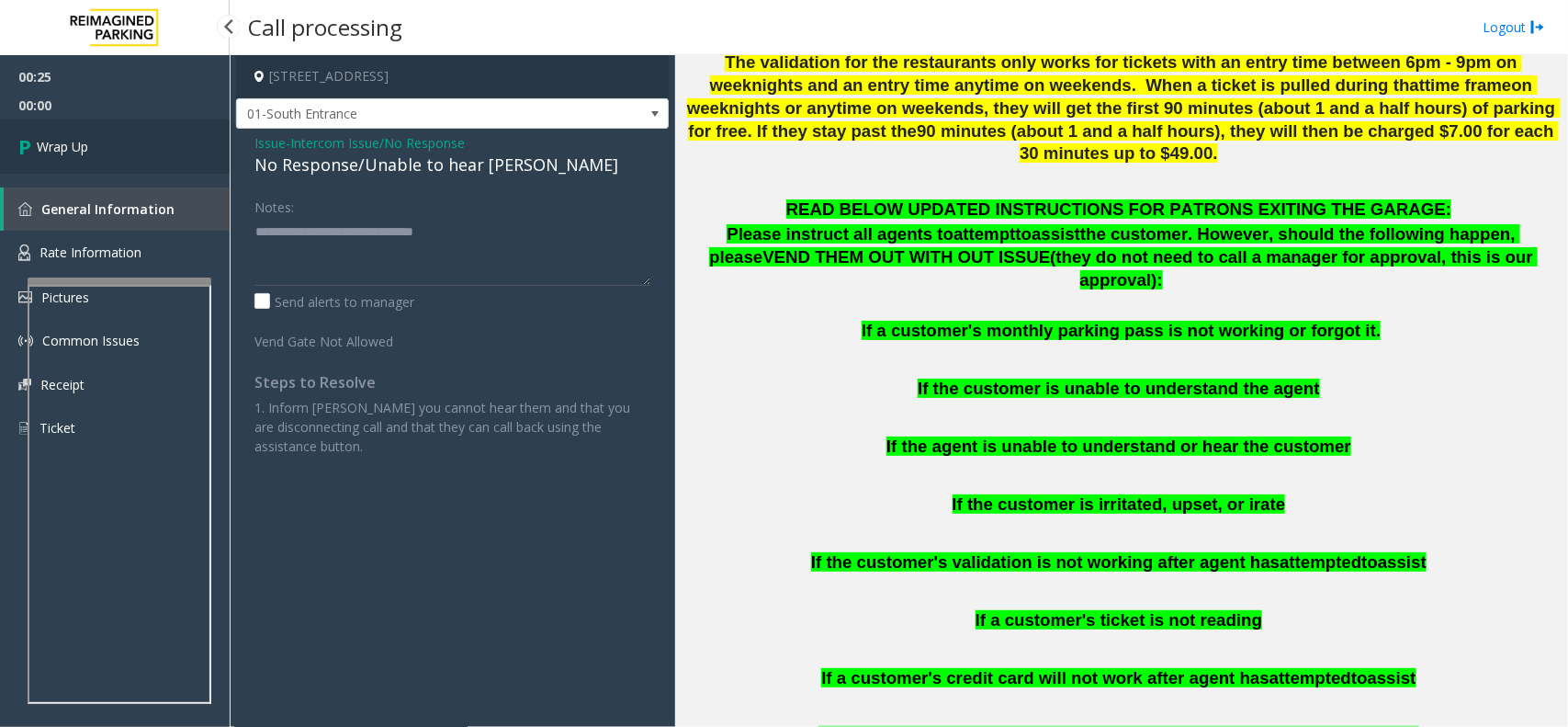 click on "Wrap Up" at bounding box center (115, 146) 